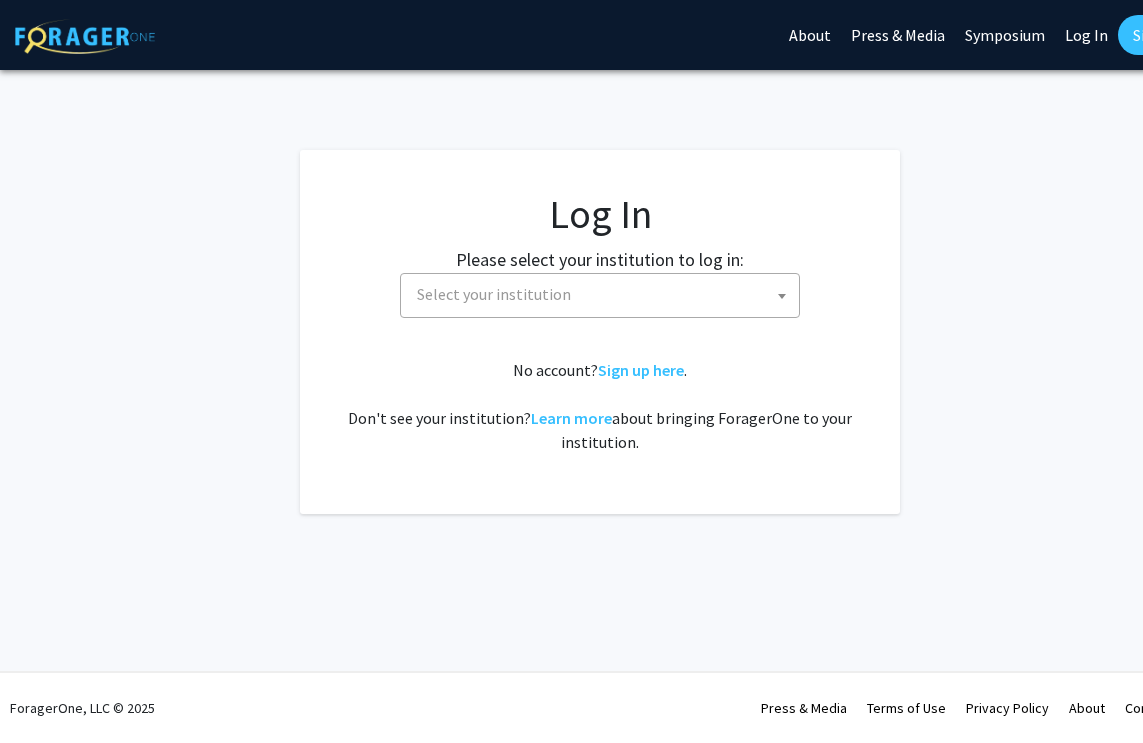select 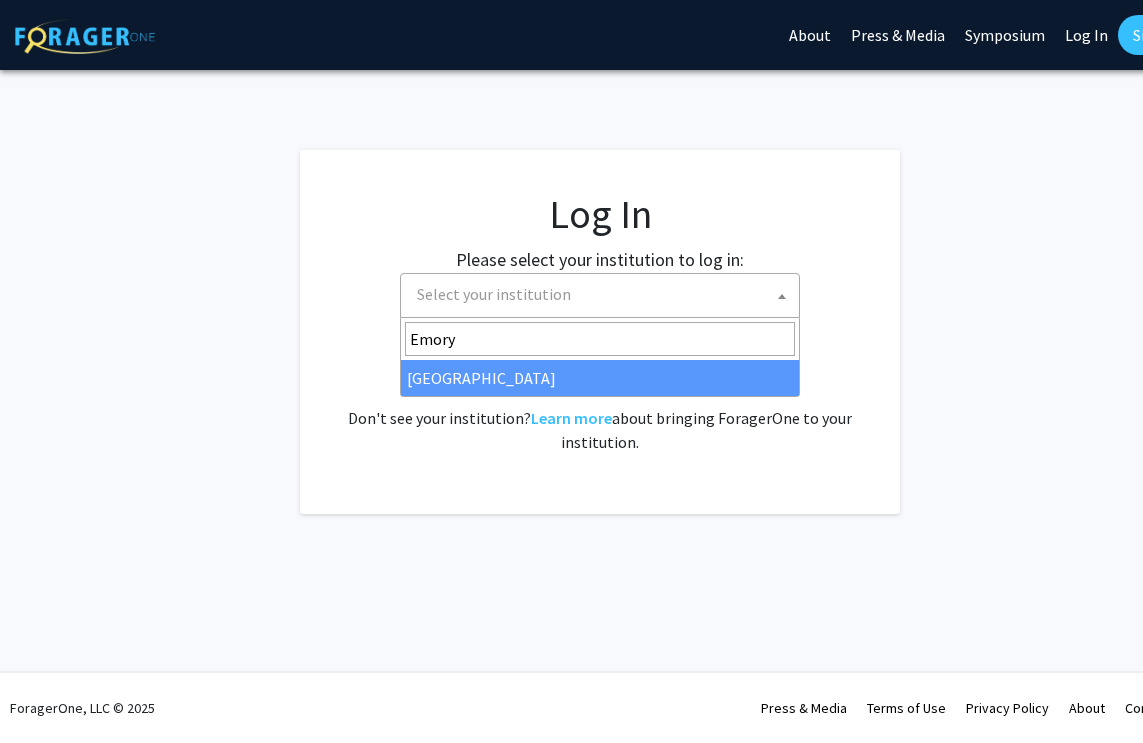 type on "Emory" 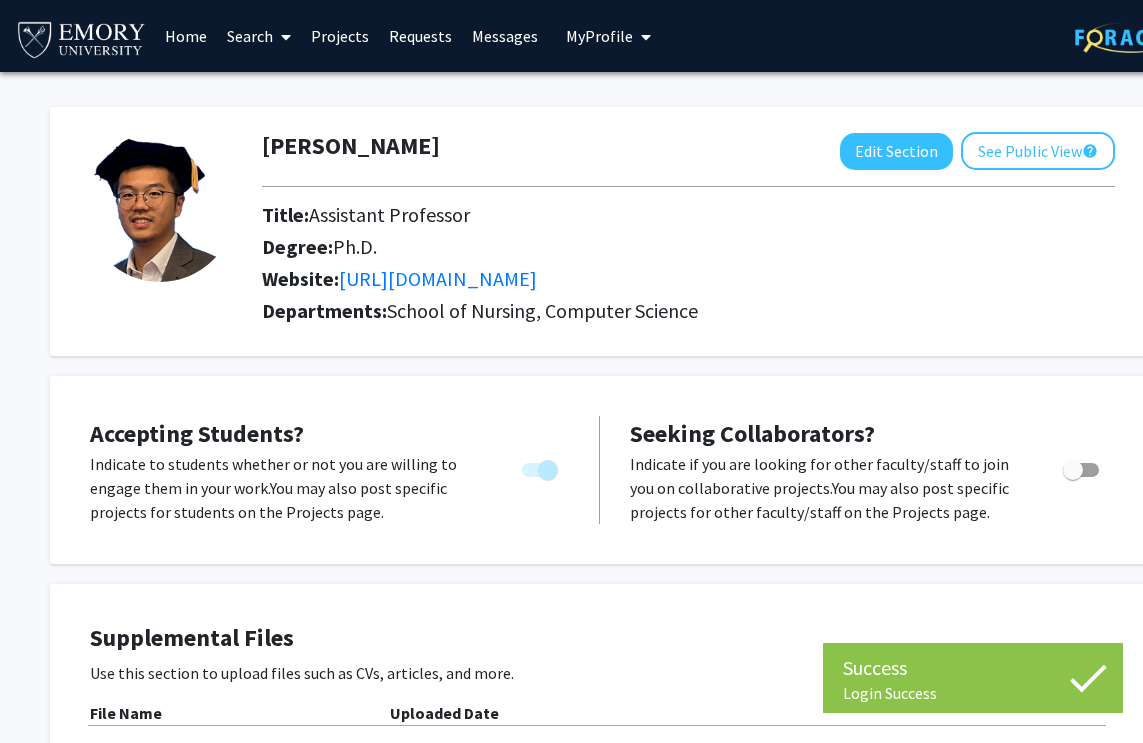 scroll, scrollTop: 0, scrollLeft: 0, axis: both 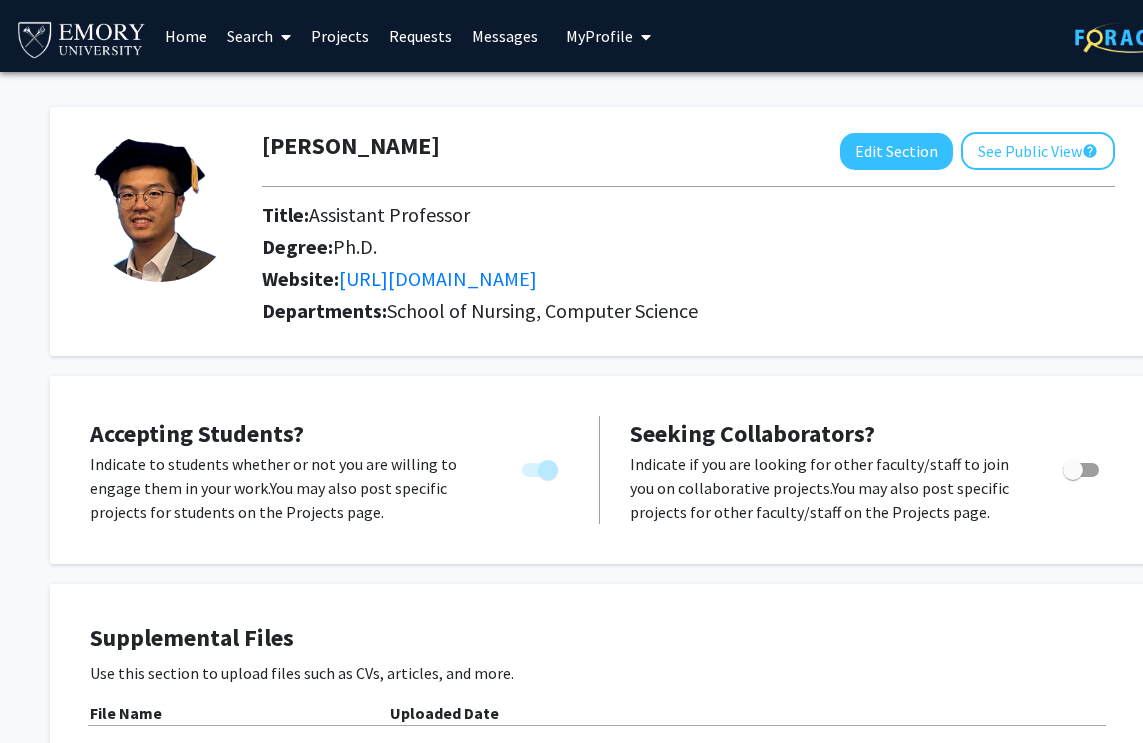 click on "Projects" at bounding box center (340, 36) 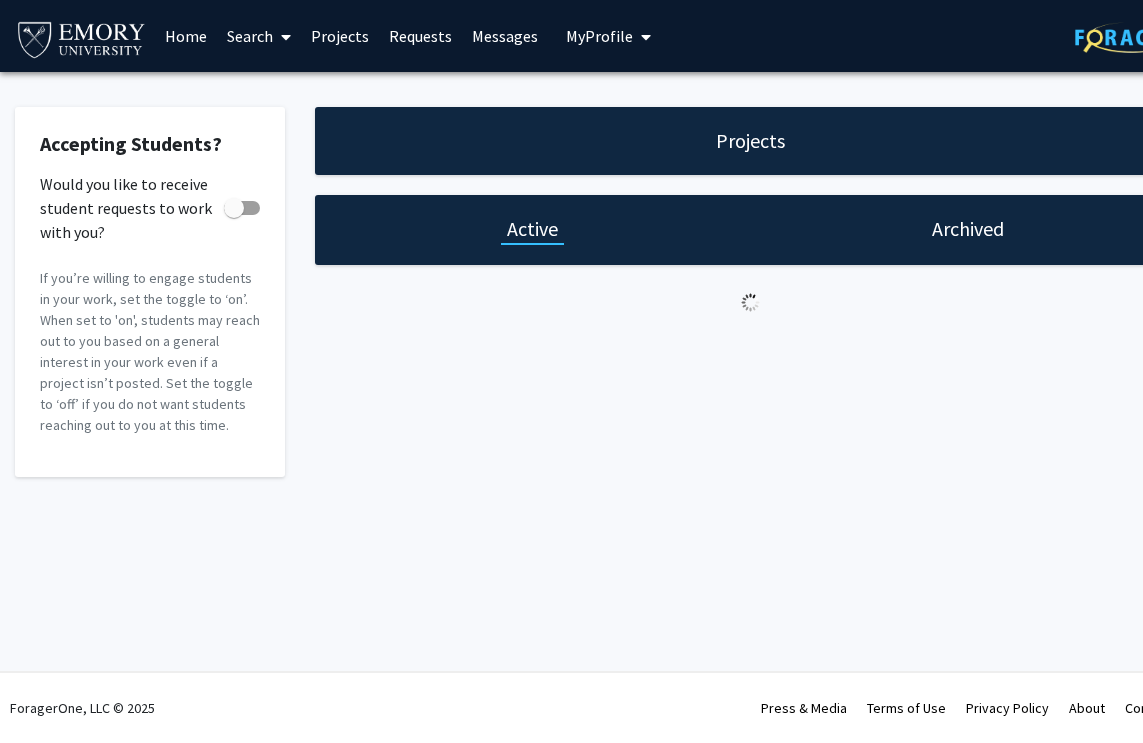 checkbox on "true" 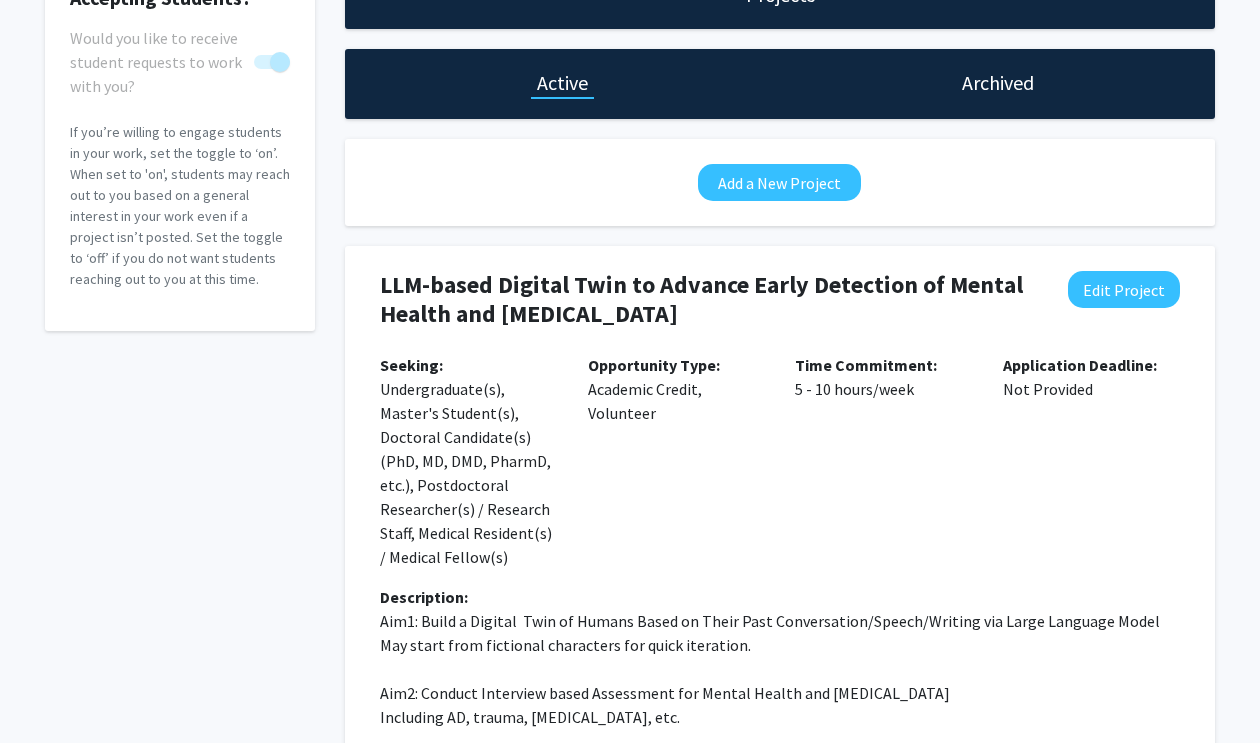 scroll, scrollTop: 144, scrollLeft: 0, axis: vertical 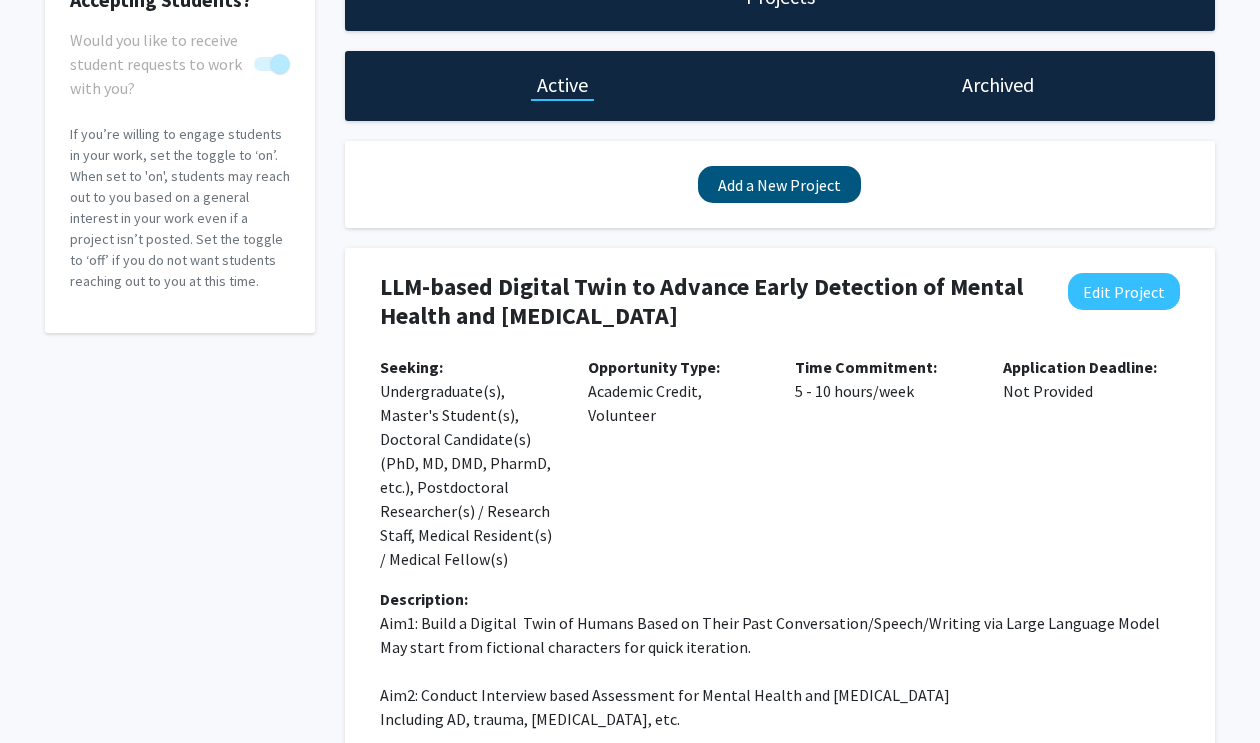 click on "Add a New Project" 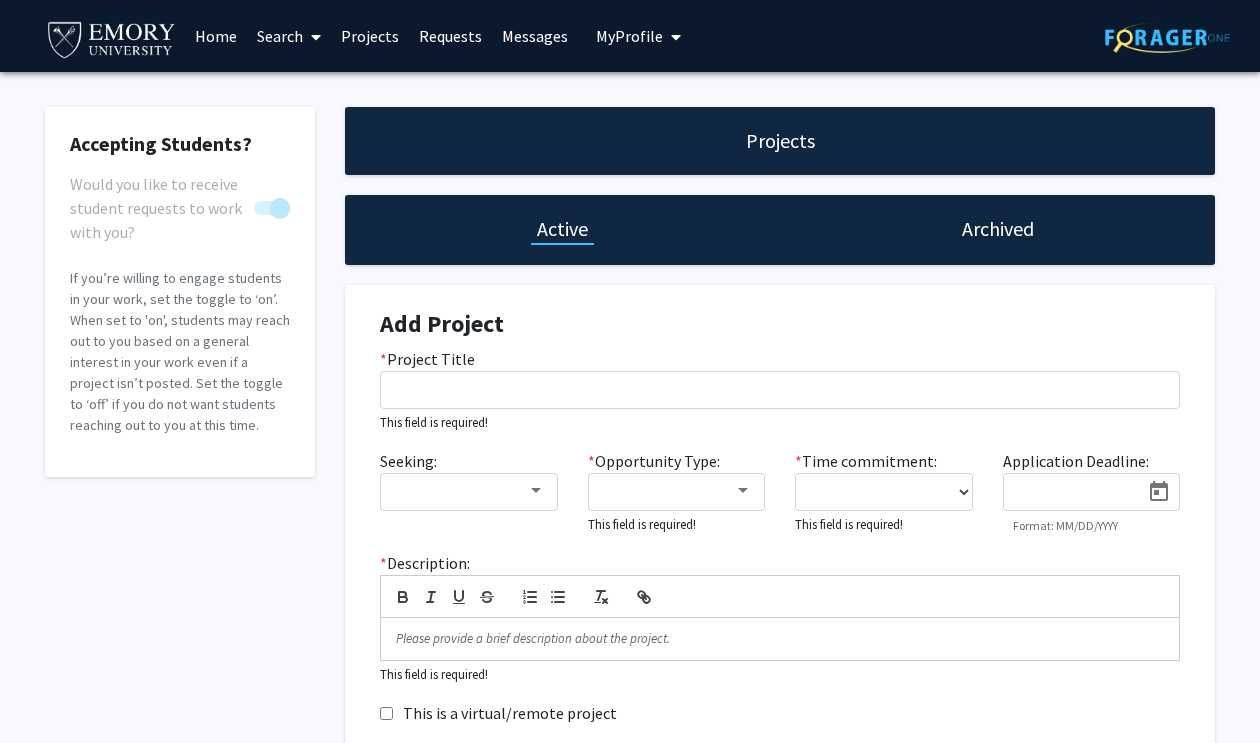 scroll, scrollTop: 0, scrollLeft: 0, axis: both 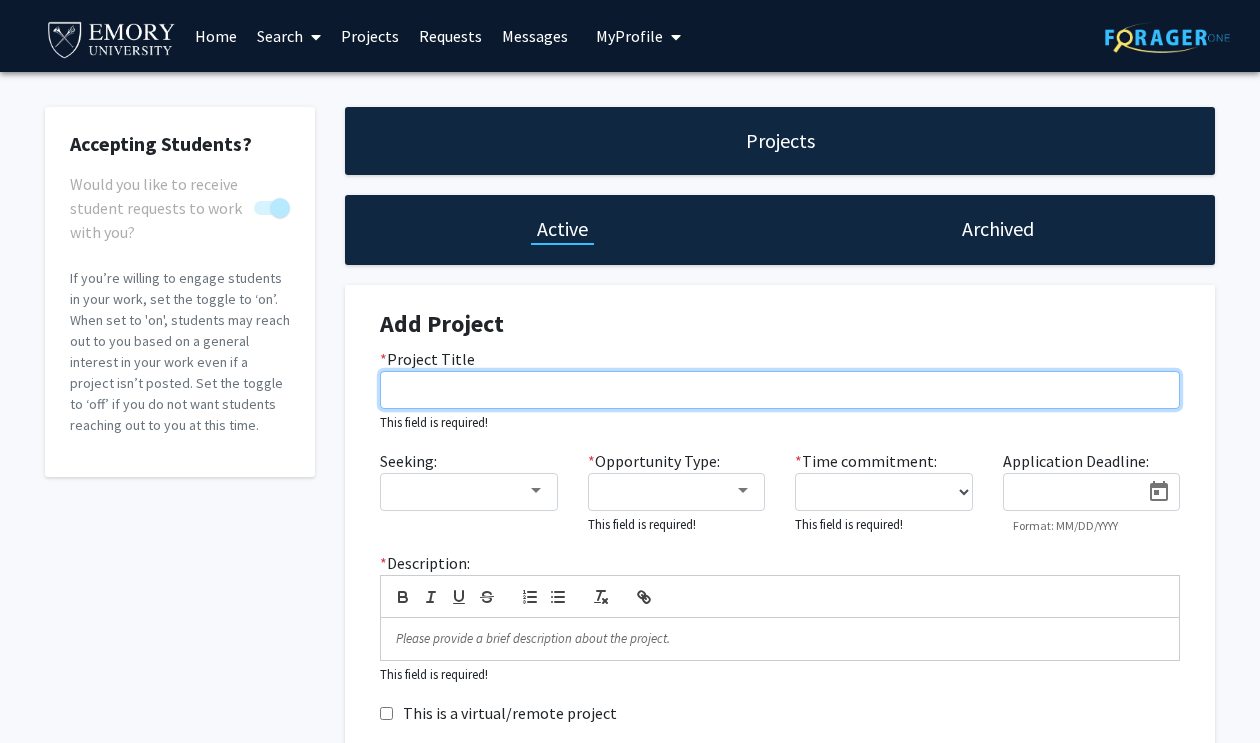 click on "* Project Title" at bounding box center (780, 390) 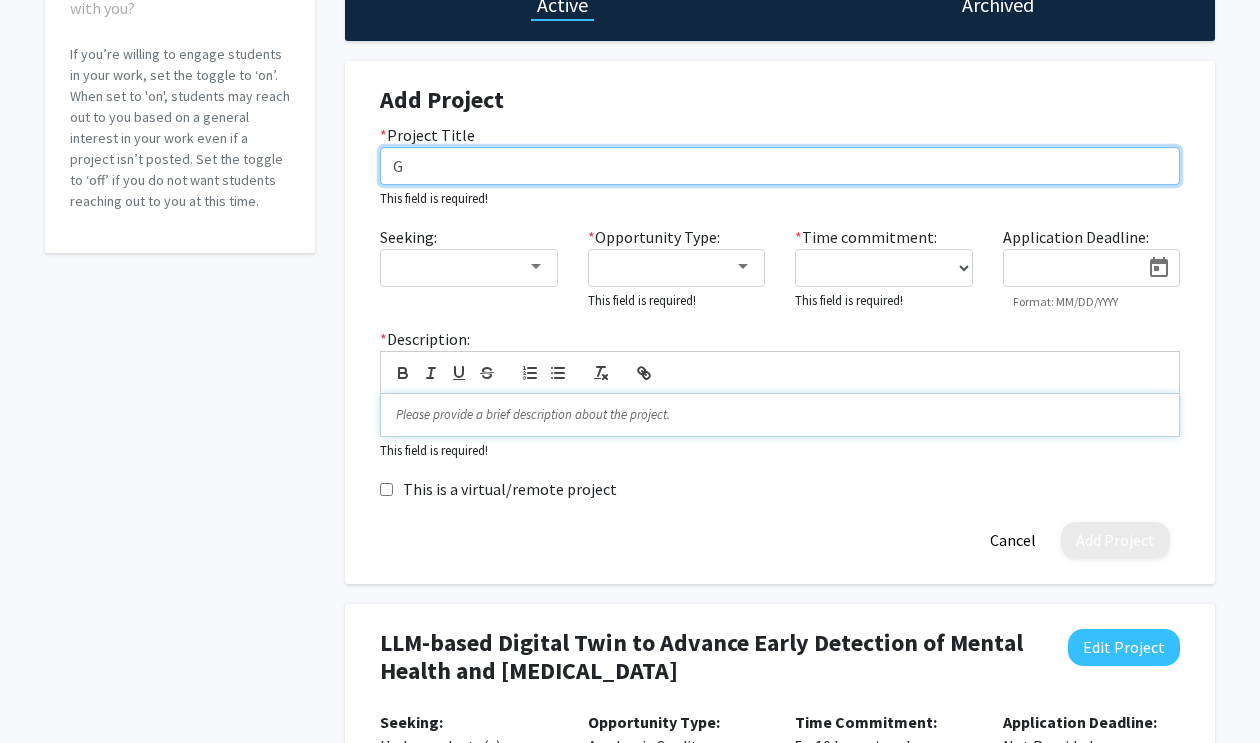 scroll, scrollTop: 225, scrollLeft: 0, axis: vertical 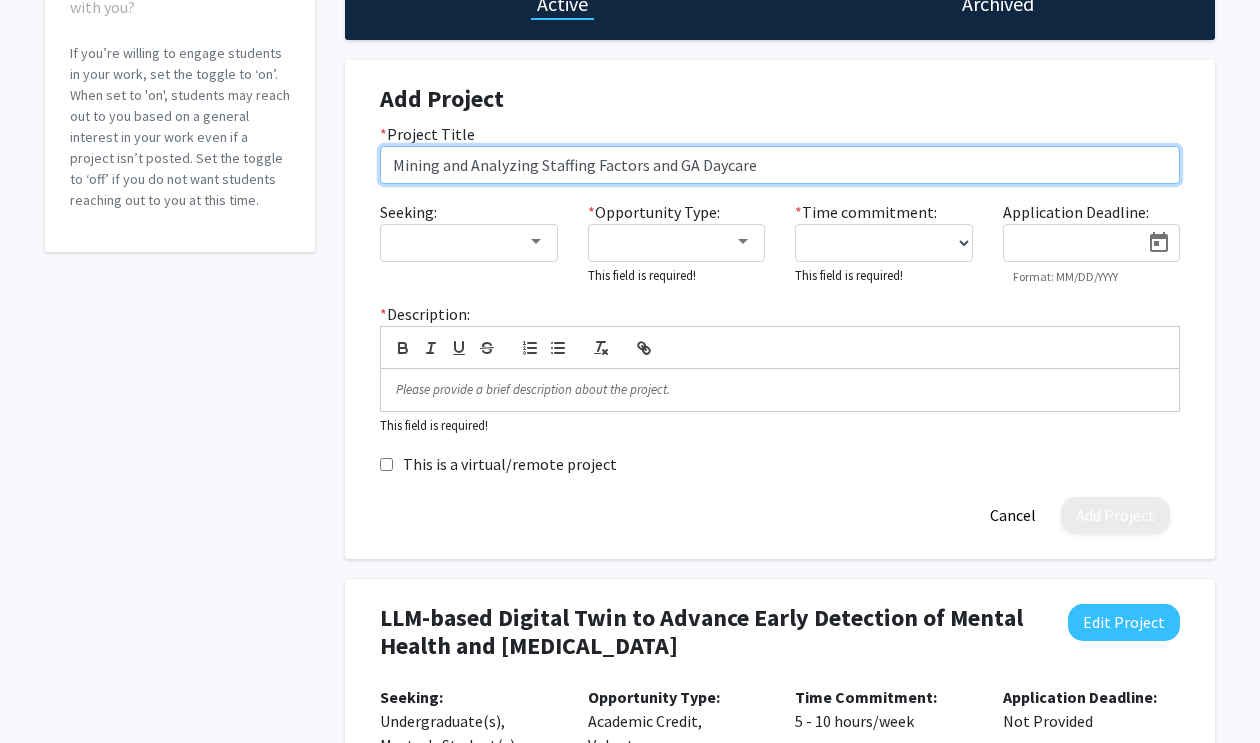 click on "Mining and Analyzing Staffing Factors and GA Daycare" at bounding box center (780, 165) 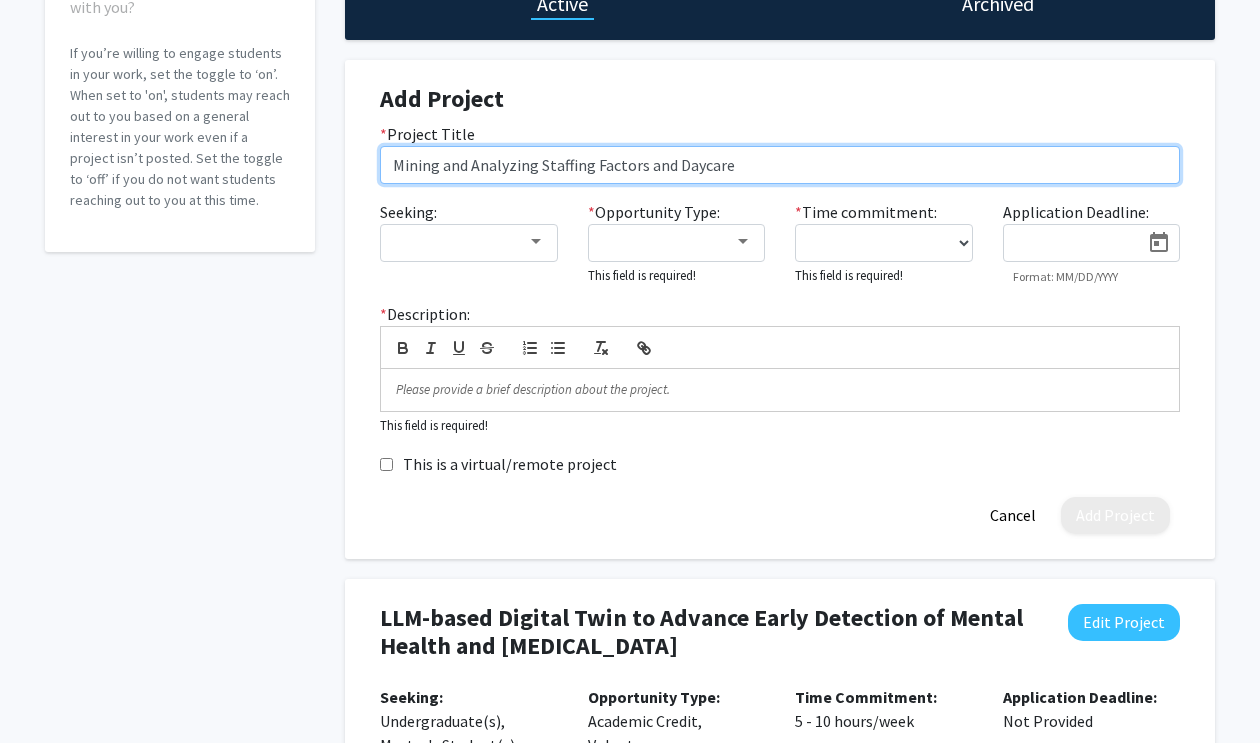 click on "Mining and Analyzing Staffing Factors and Daycare" at bounding box center [780, 165] 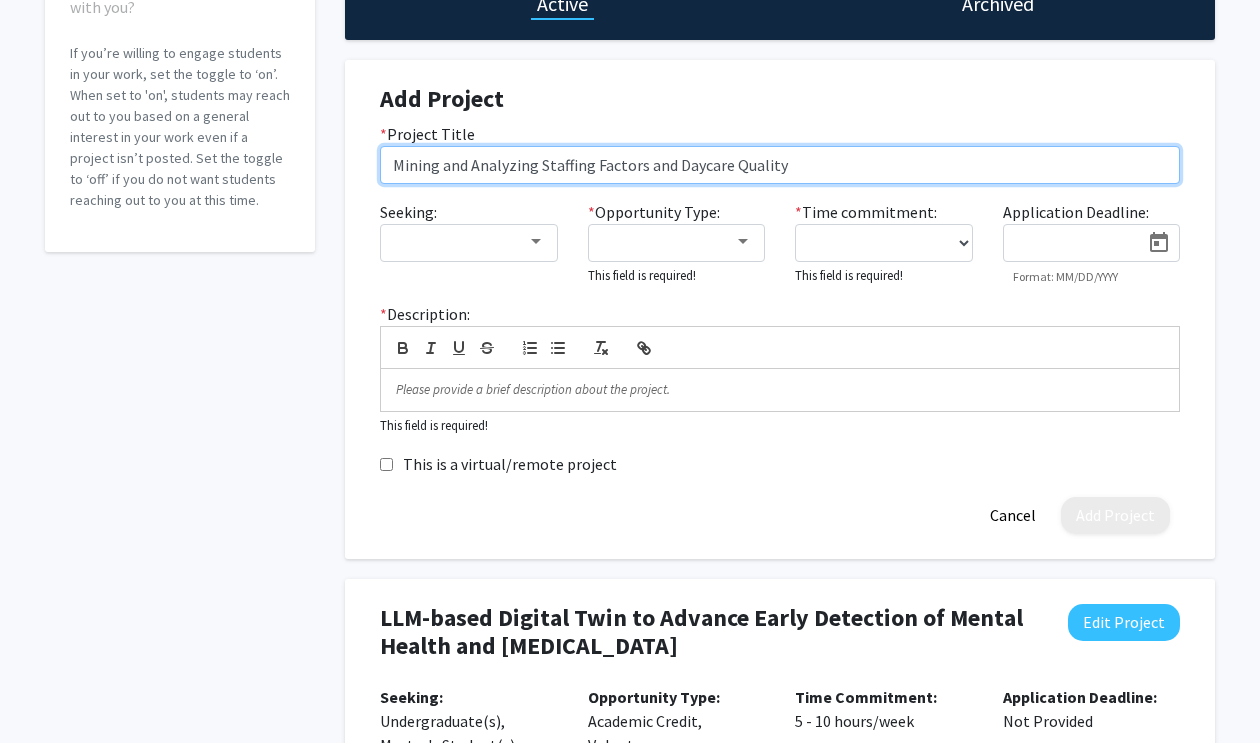 click on "Mining and Analyzing Staffing Factors and Daycare Quality" at bounding box center [780, 165] 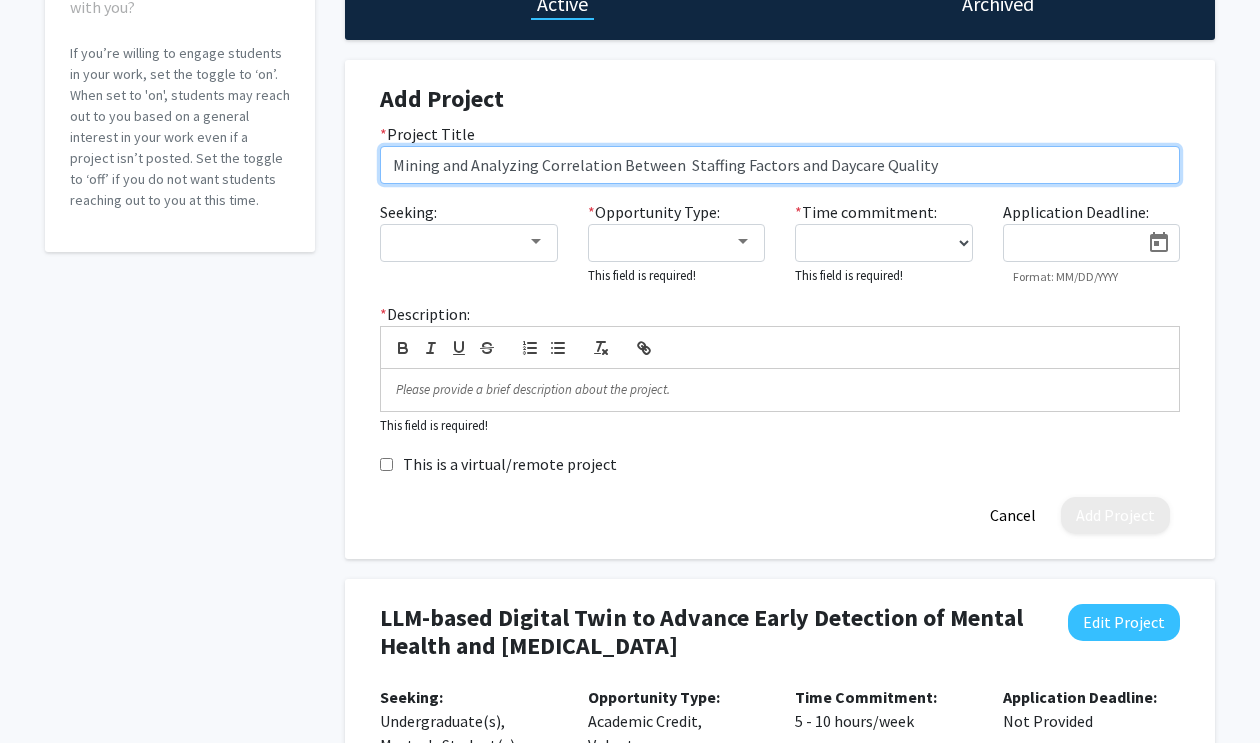 type on "Mining and Analyzing Correlation Between  Staffing Factors and Daycare Quality" 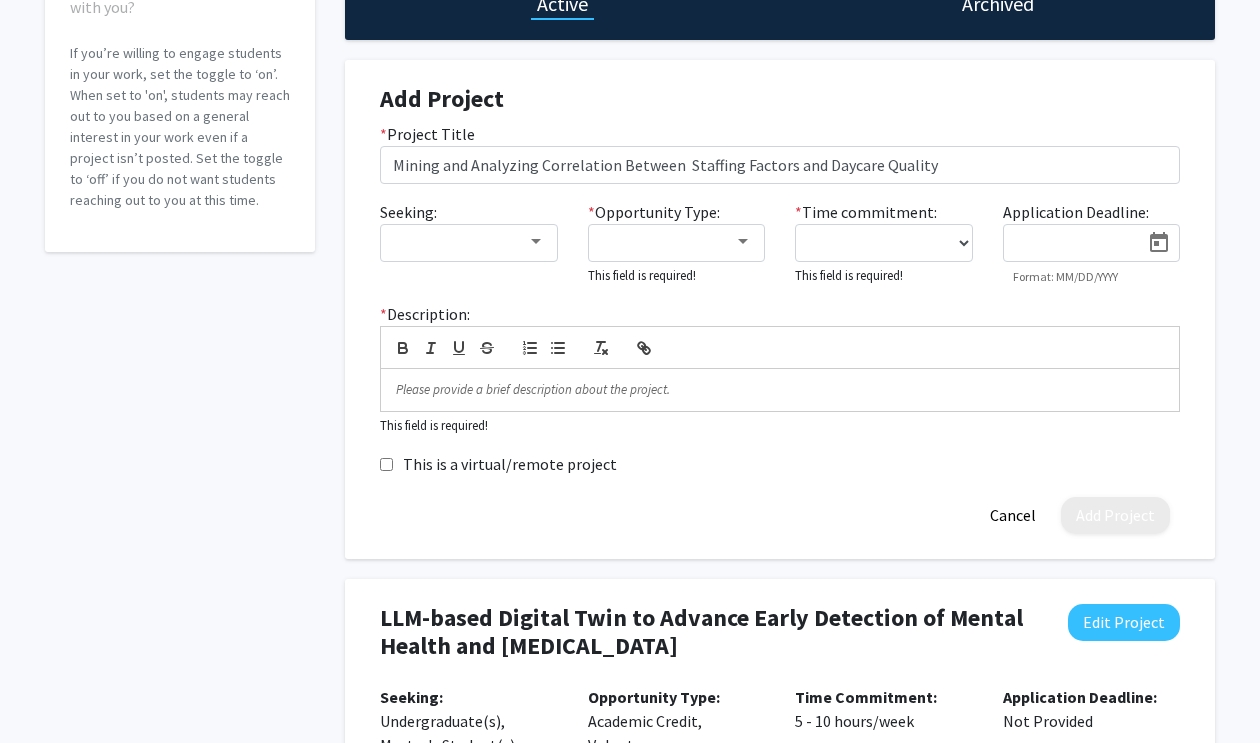 drag, startPoint x: 573, startPoint y: 159, endPoint x: 704, endPoint y: 456, distance: 324.60745 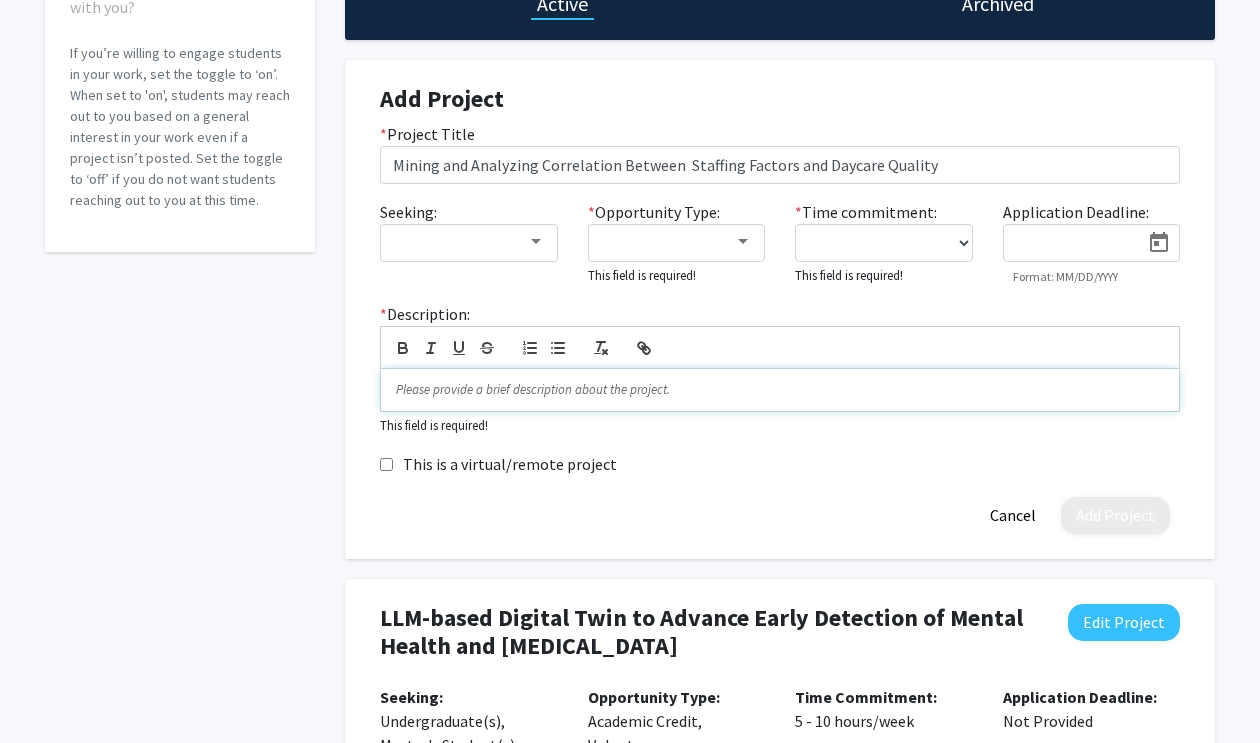 click at bounding box center (780, 390) 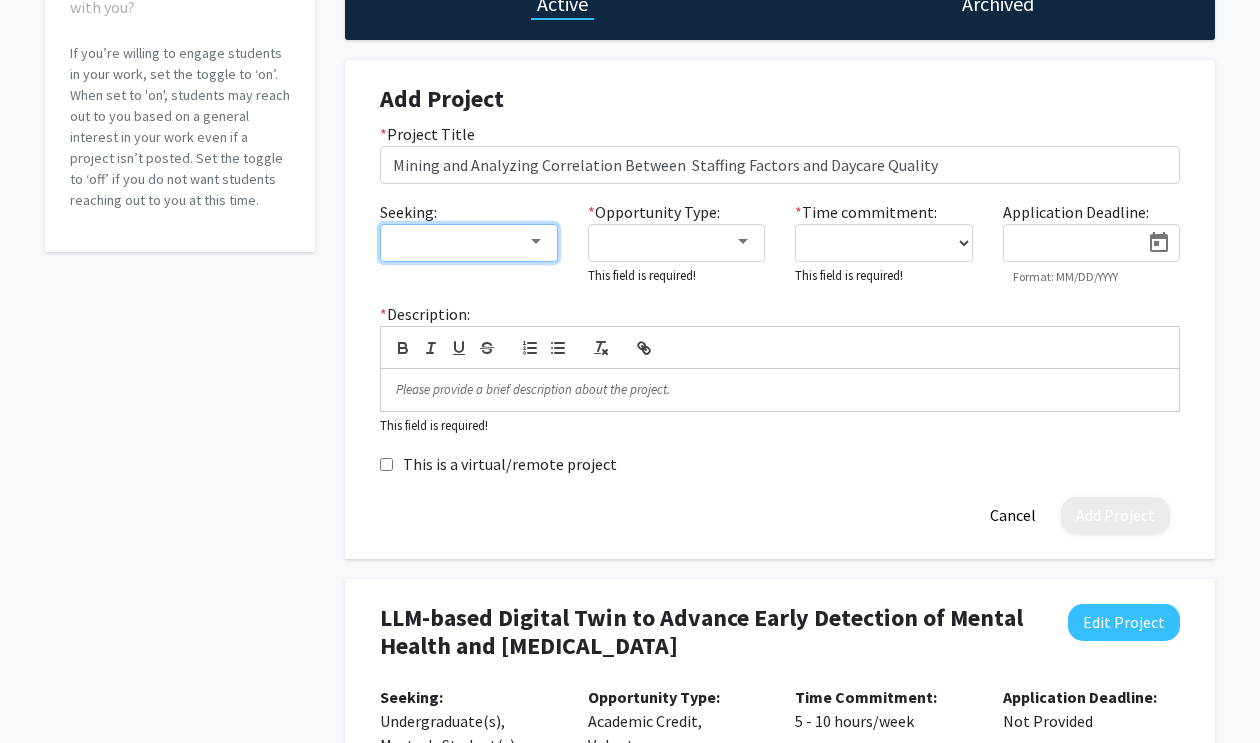 click at bounding box center [460, 242] 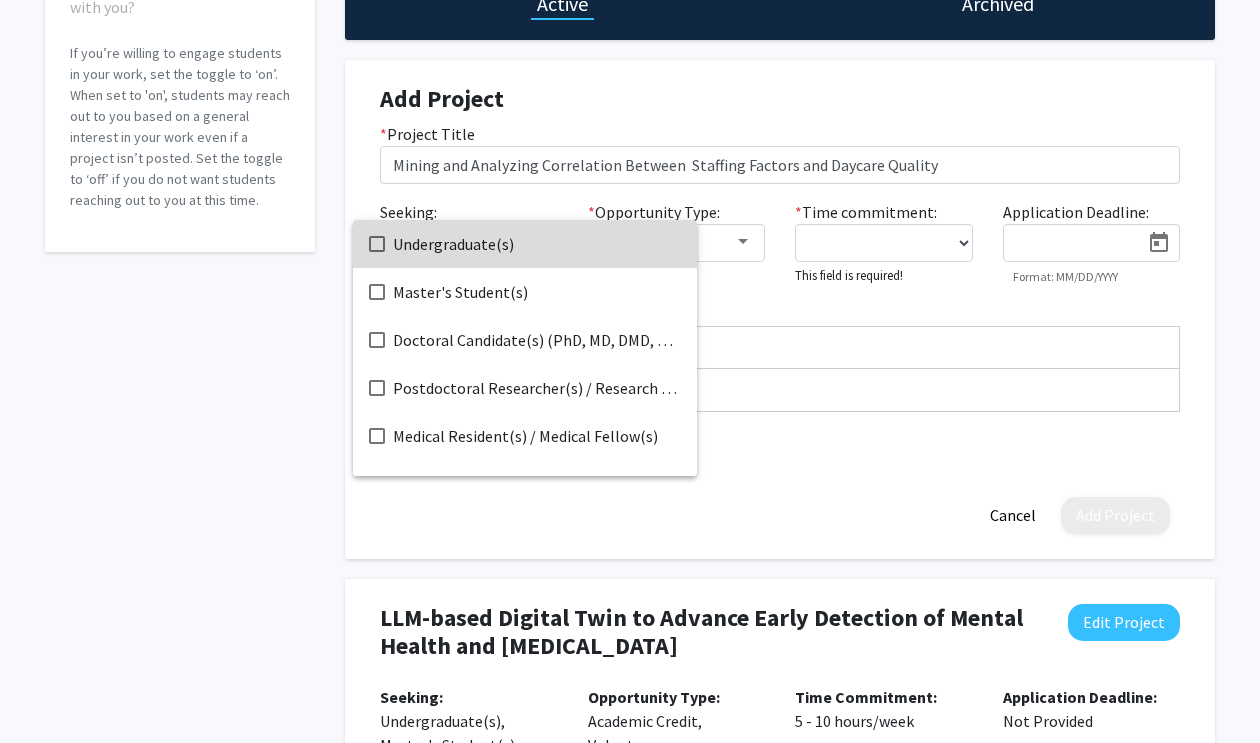 click on "Undergraduate(s)" at bounding box center (537, 244) 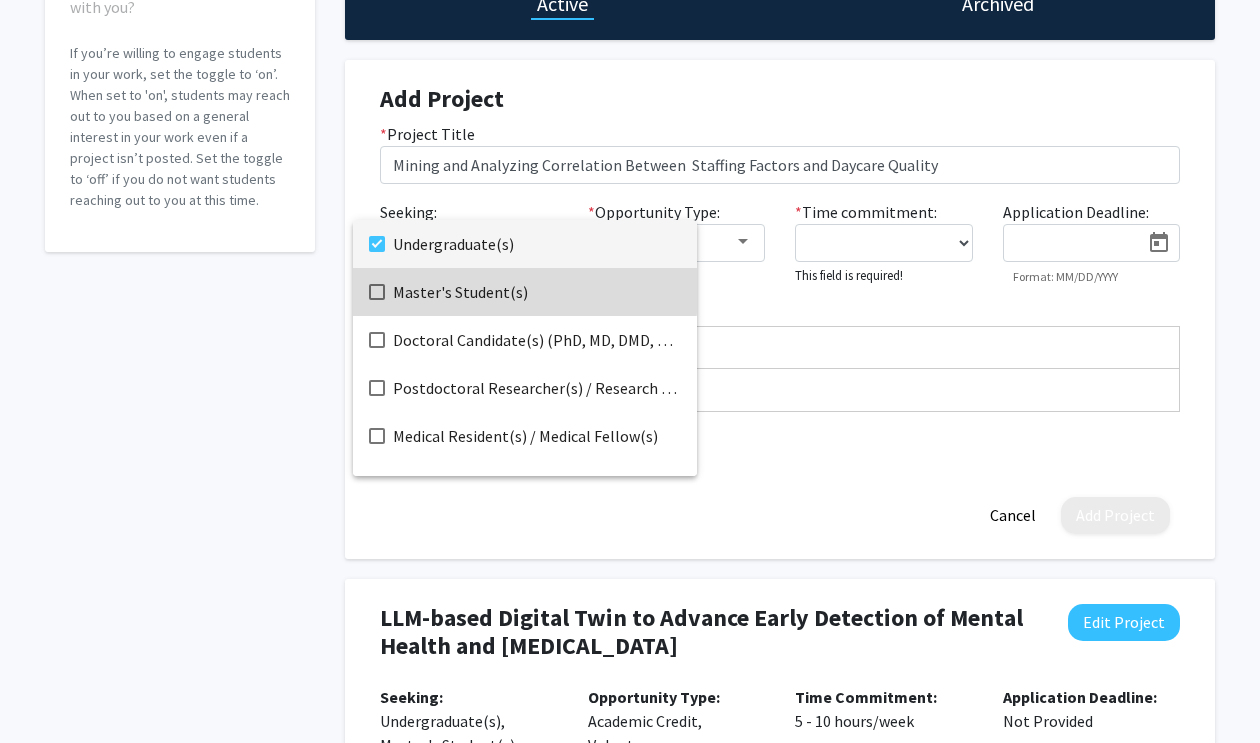 click at bounding box center (377, 292) 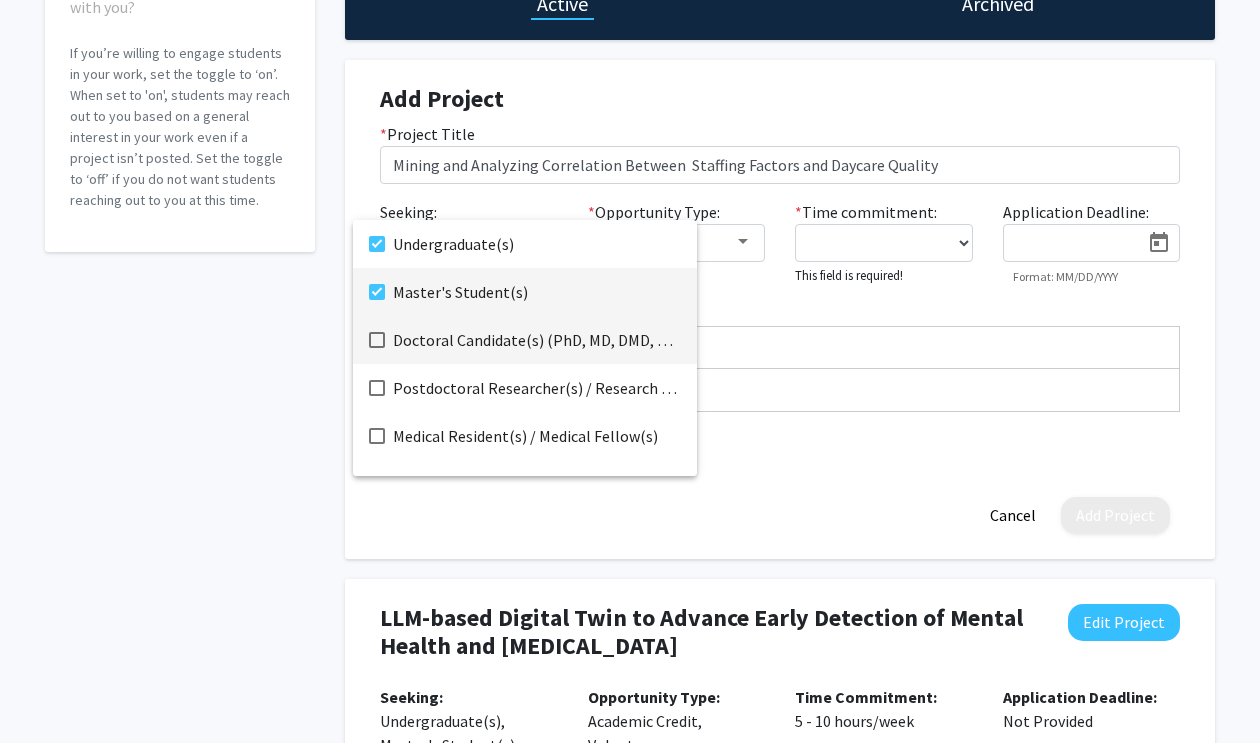 click on "Doctoral Candidate(s) (PhD, MD, DMD, PharmD, etc.)" at bounding box center [537, 340] 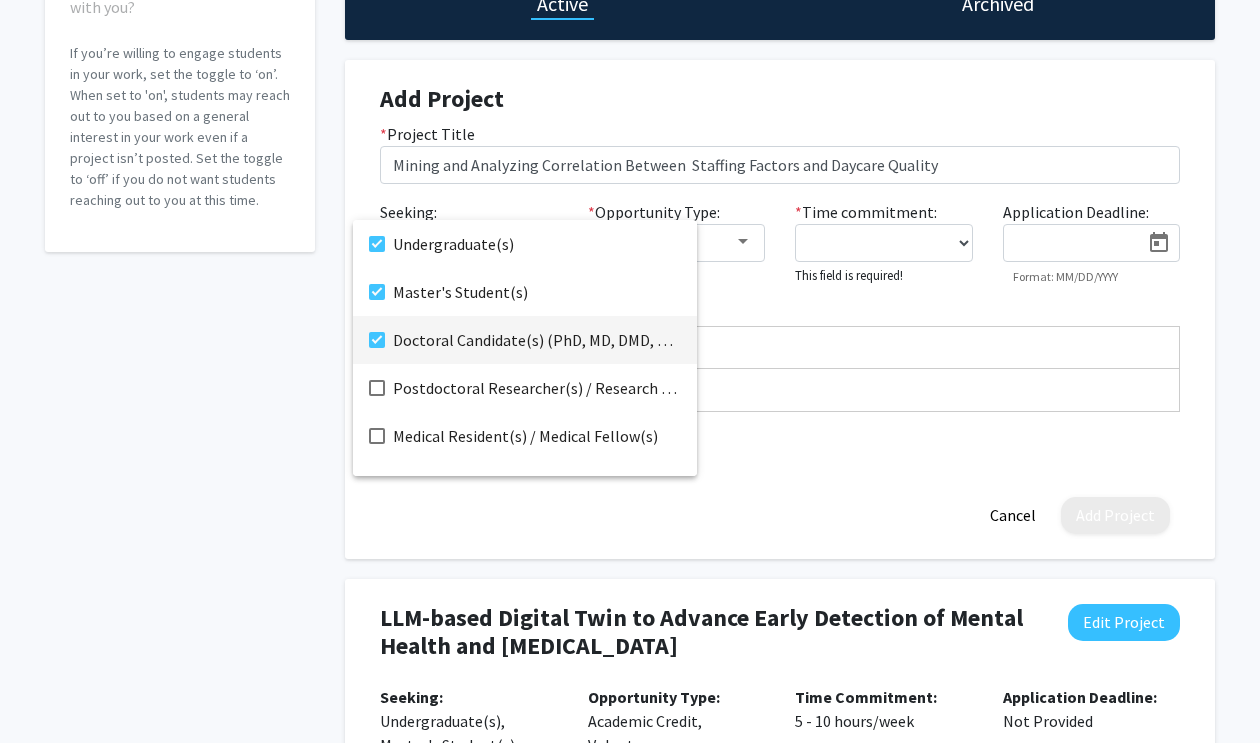 click on "Doctoral Candidate(s) (PhD, MD, DMD, PharmD, etc.)" at bounding box center (537, 340) 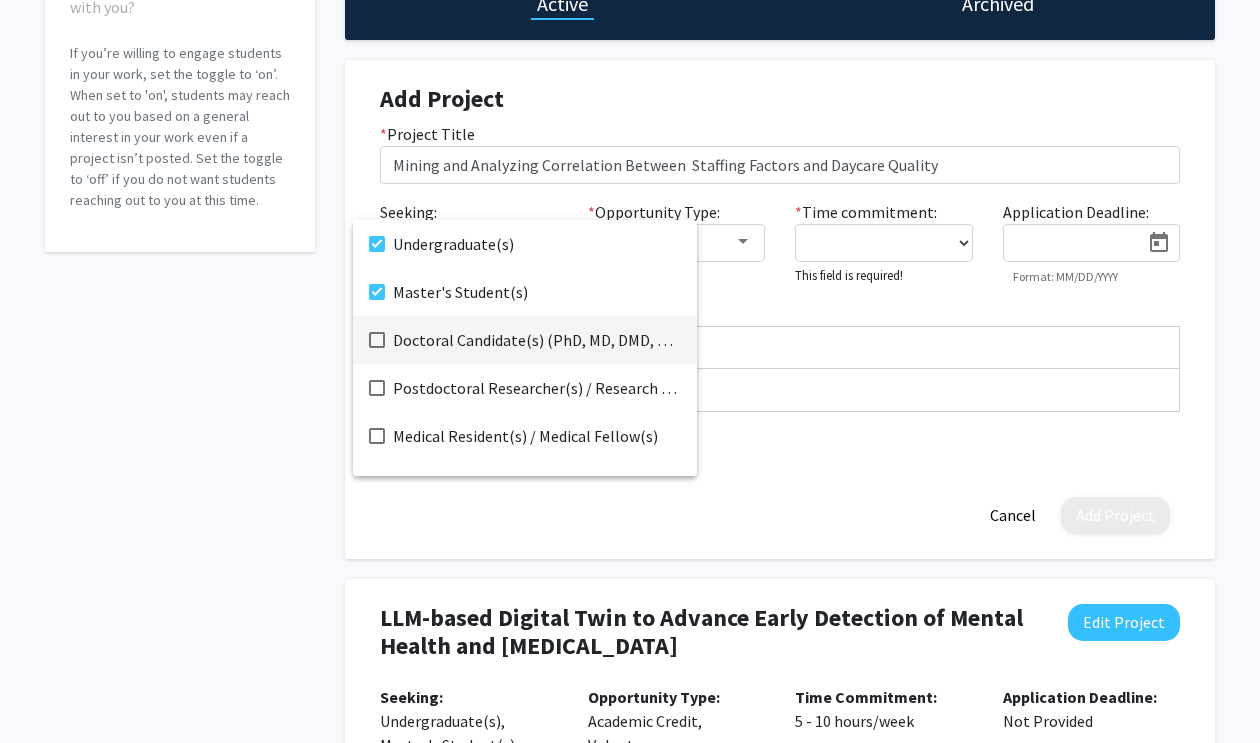 click at bounding box center [630, 371] 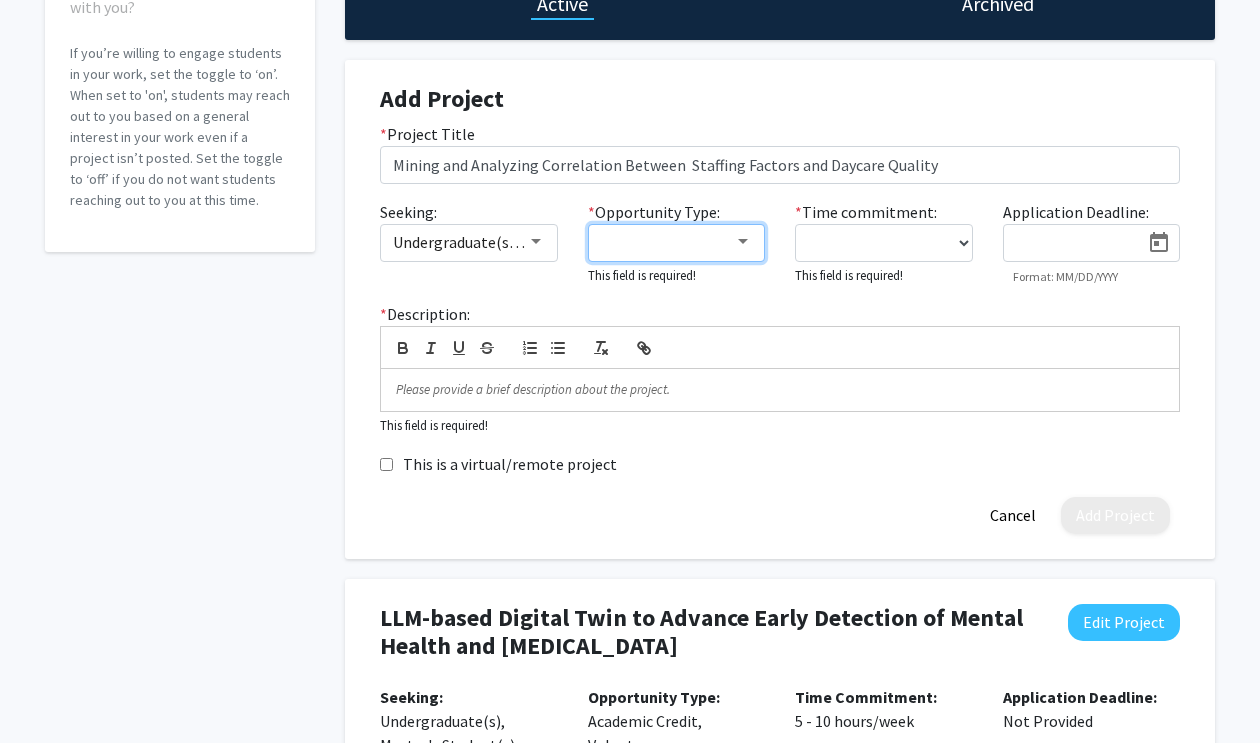 click at bounding box center [677, 243] 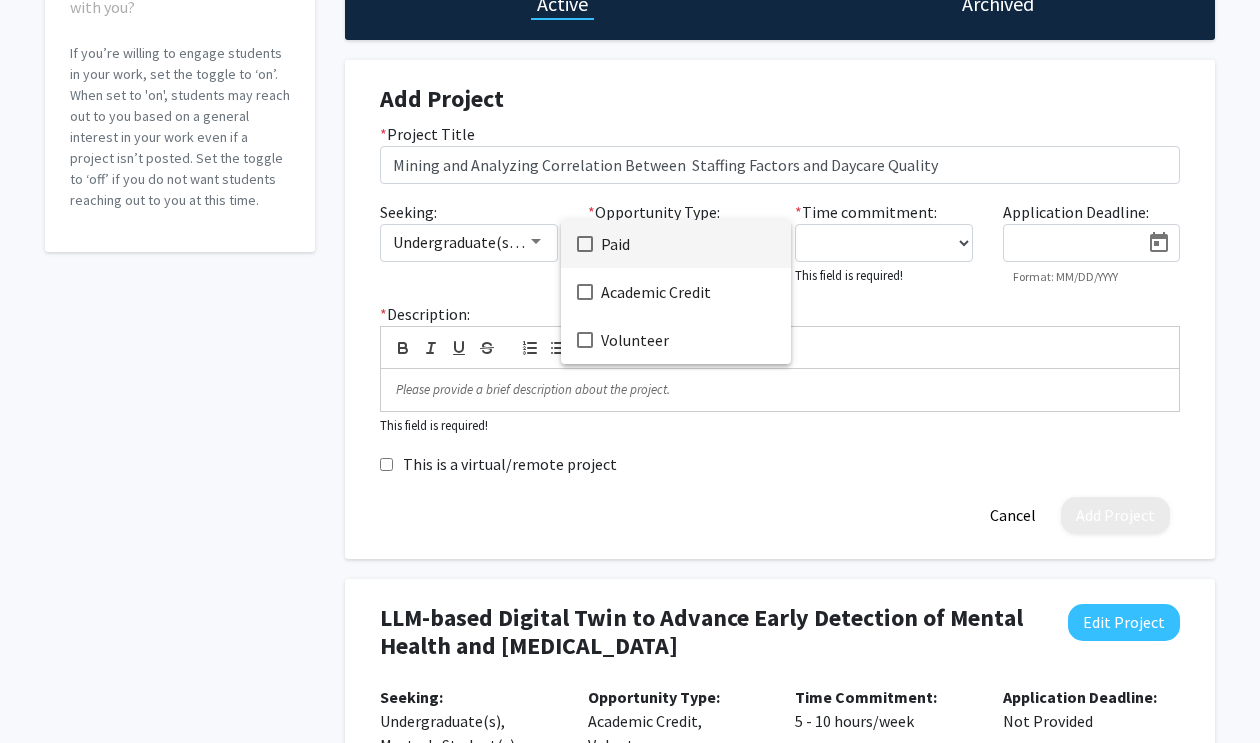 click on "Paid" at bounding box center [688, 244] 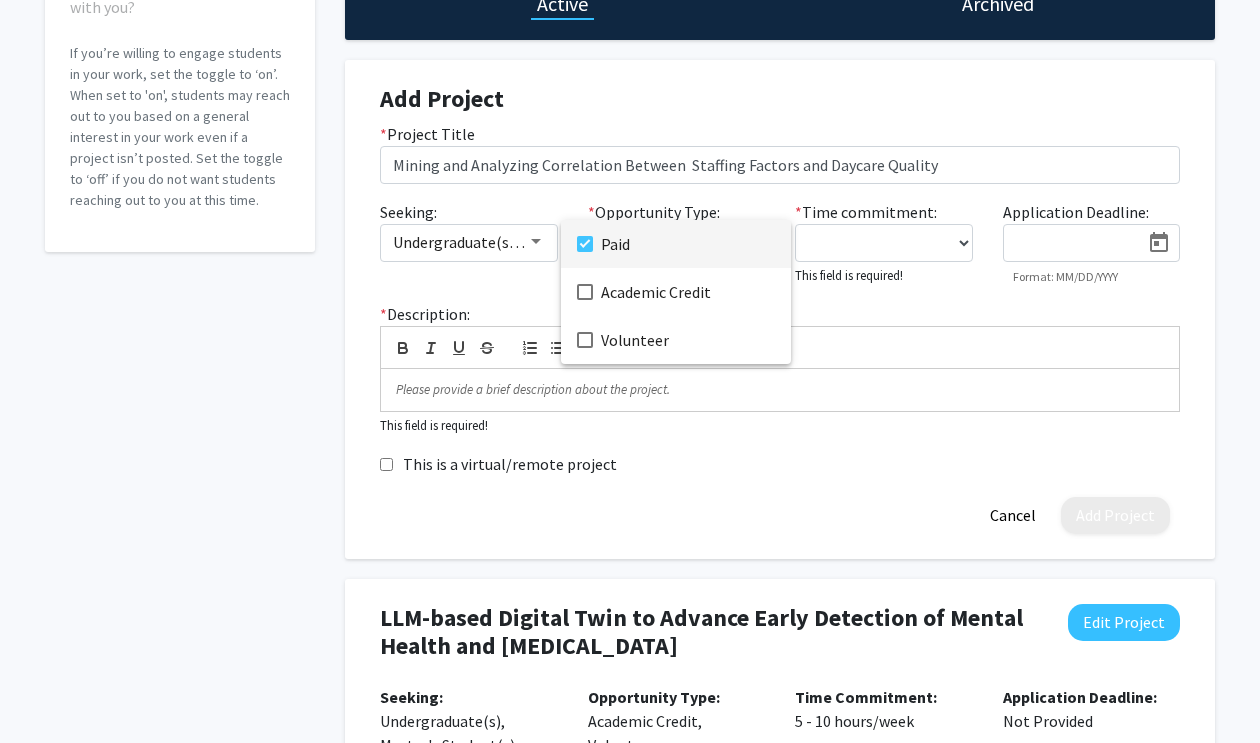 click on "Paid" at bounding box center [688, 244] 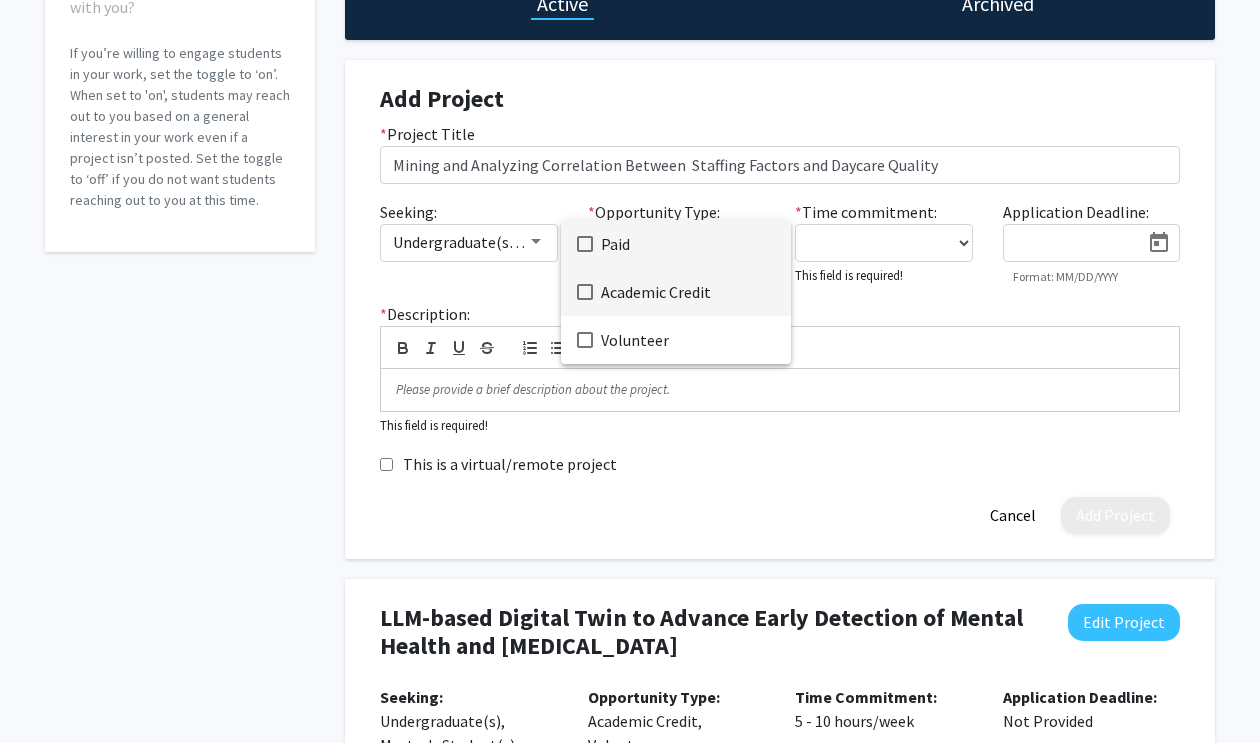 click on "Academic Credit" at bounding box center (688, 292) 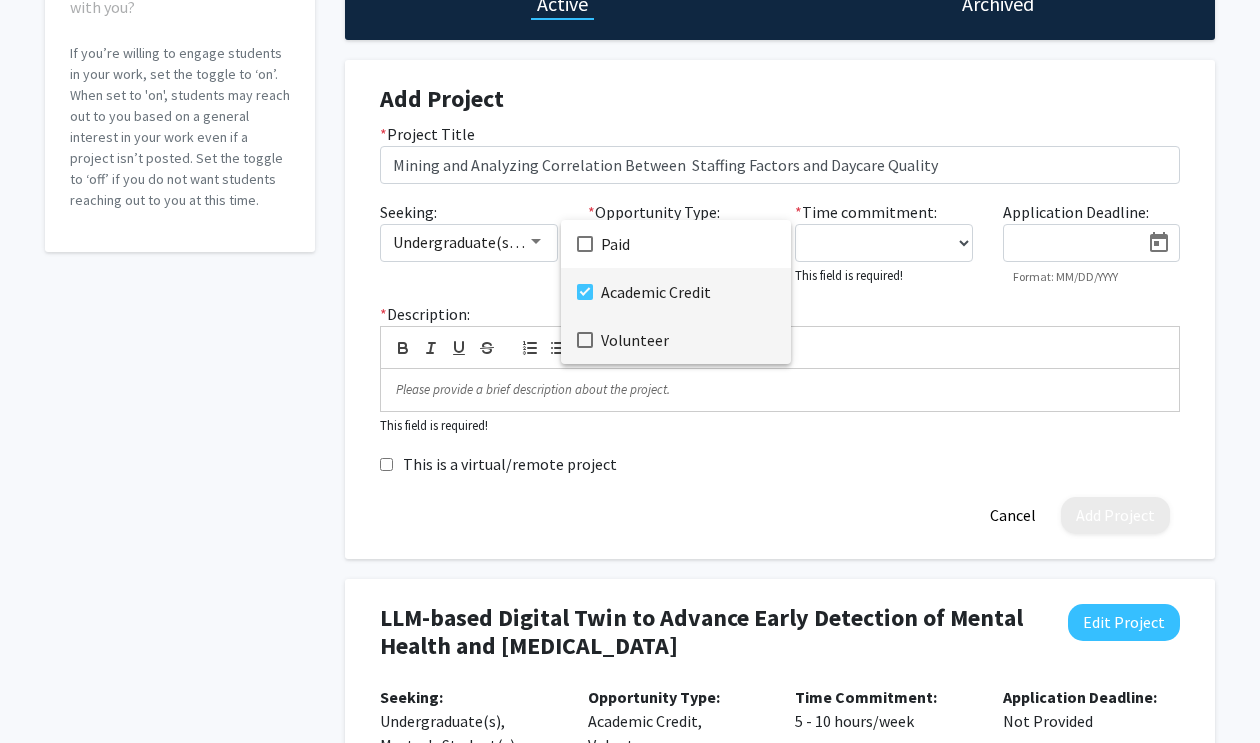 click on "Volunteer" at bounding box center [688, 340] 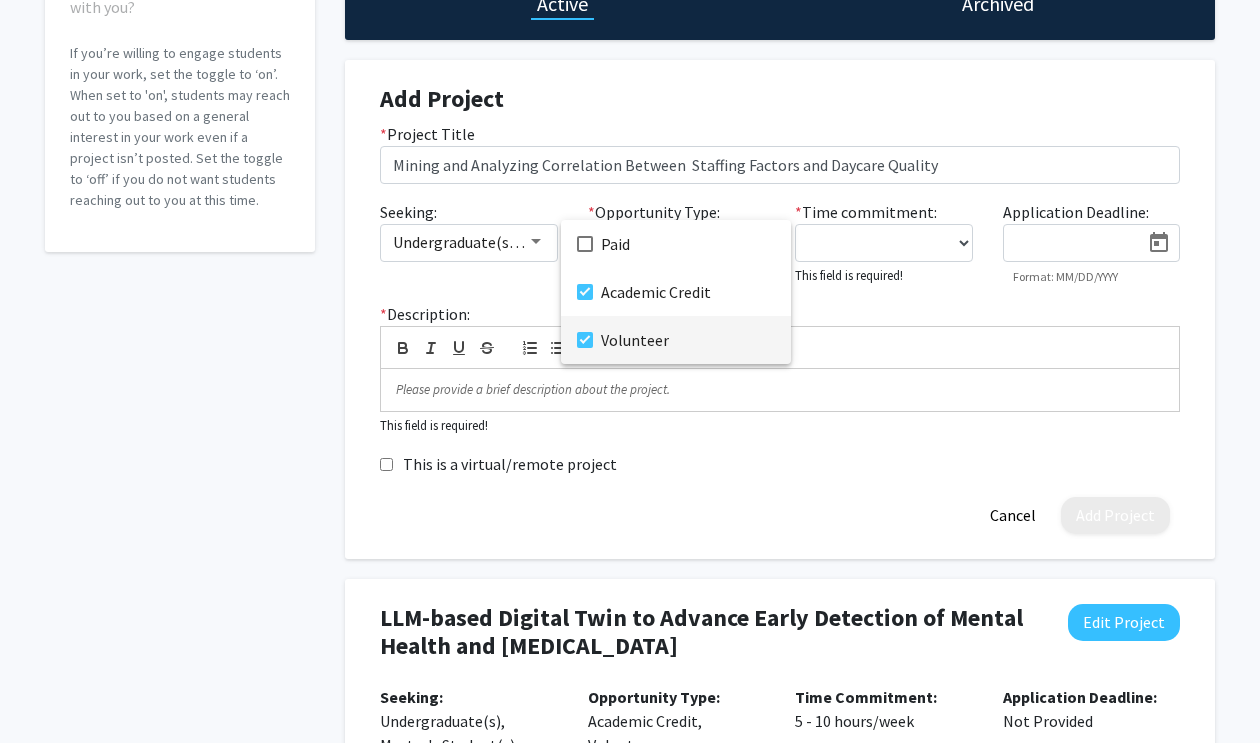 click at bounding box center (630, 371) 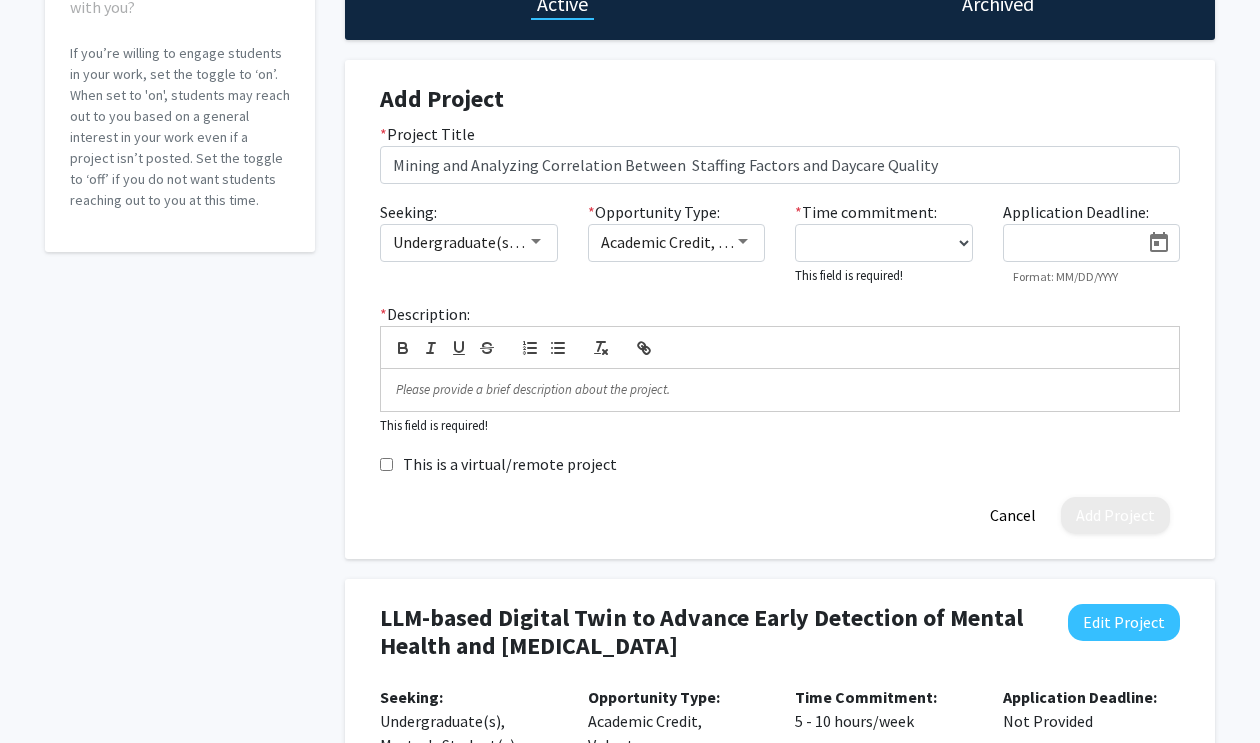click on "* Time commitment:  0 - 5 hours/week   5 - 10 hours/week   10 - 15 hours/week   15 - 20 hours/week   20 - 30 hours/week   Fulltime   This field is required!" 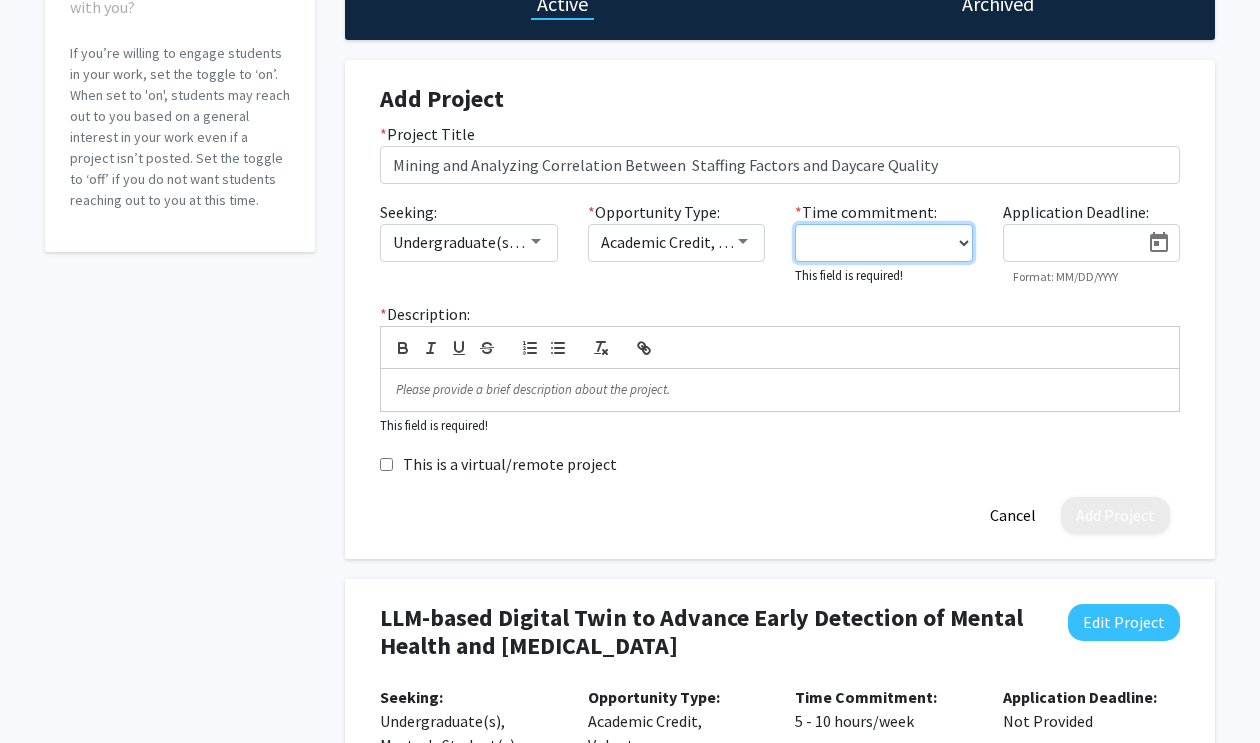 select on "5 - 10" 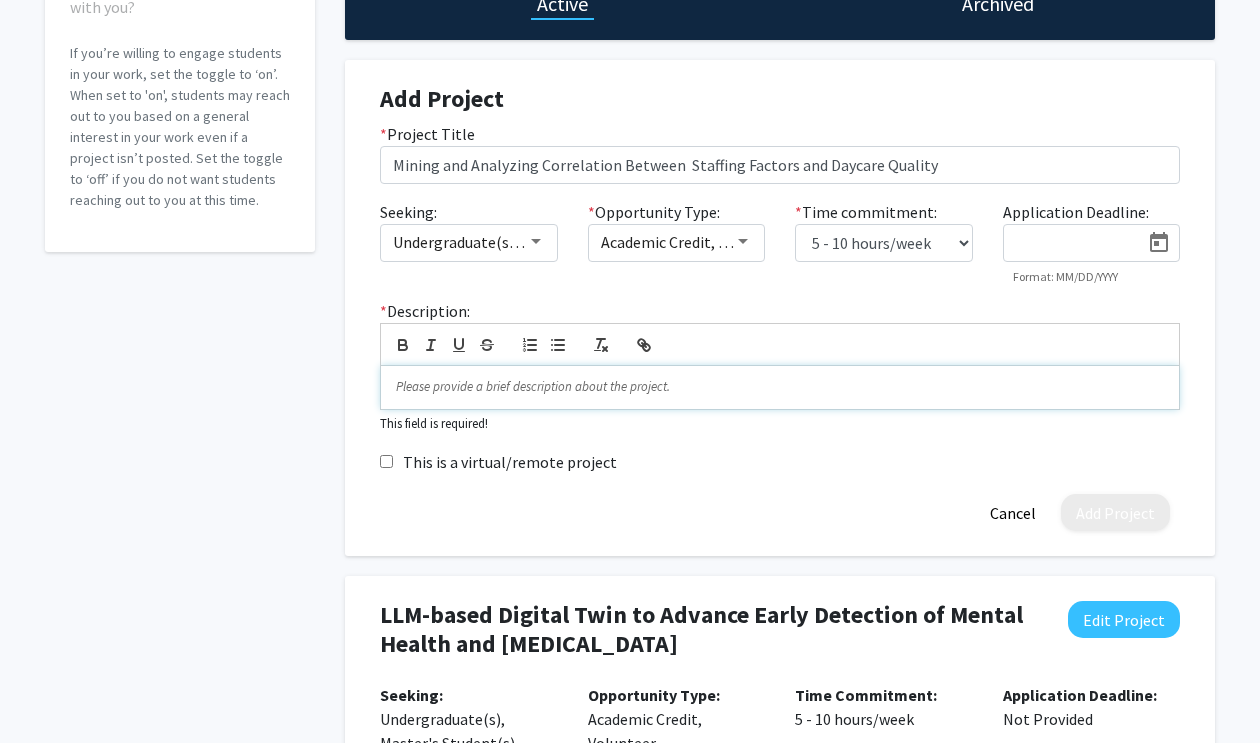 click at bounding box center [780, 387] 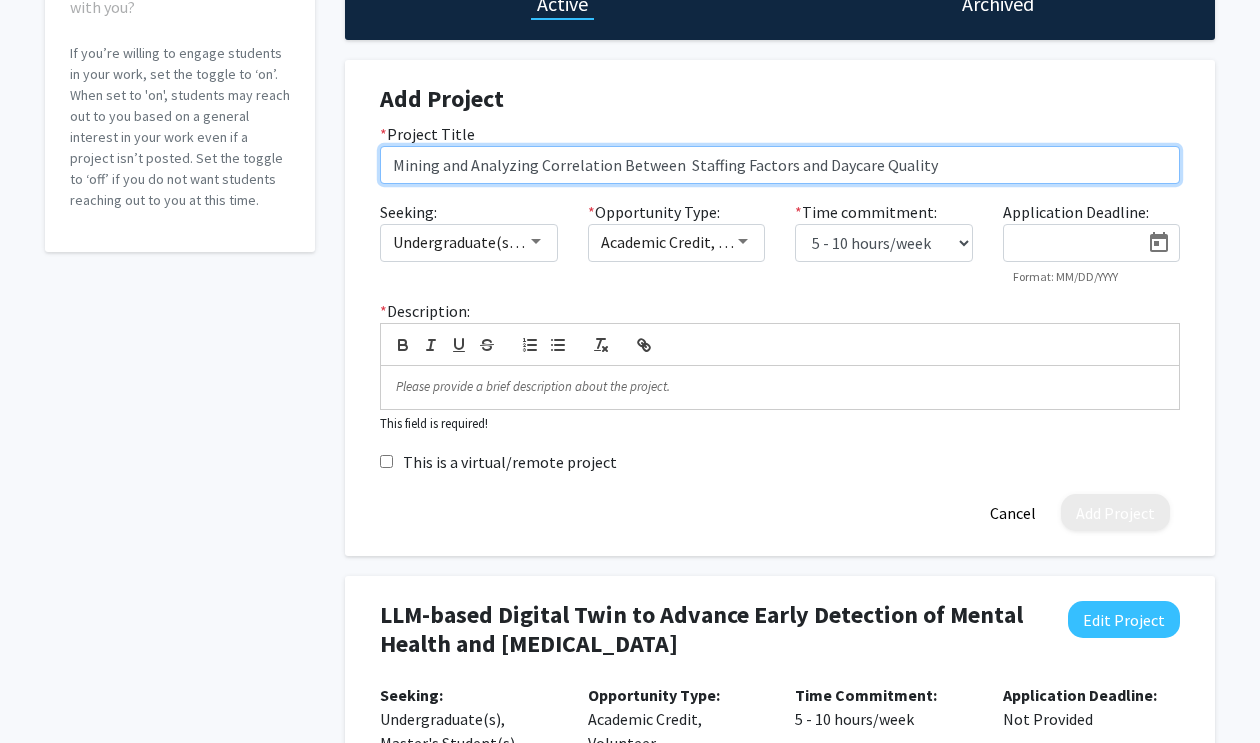 click on "Mining and Analyzing Correlation Between  Staffing Factors and Daycare Quality" at bounding box center [780, 165] 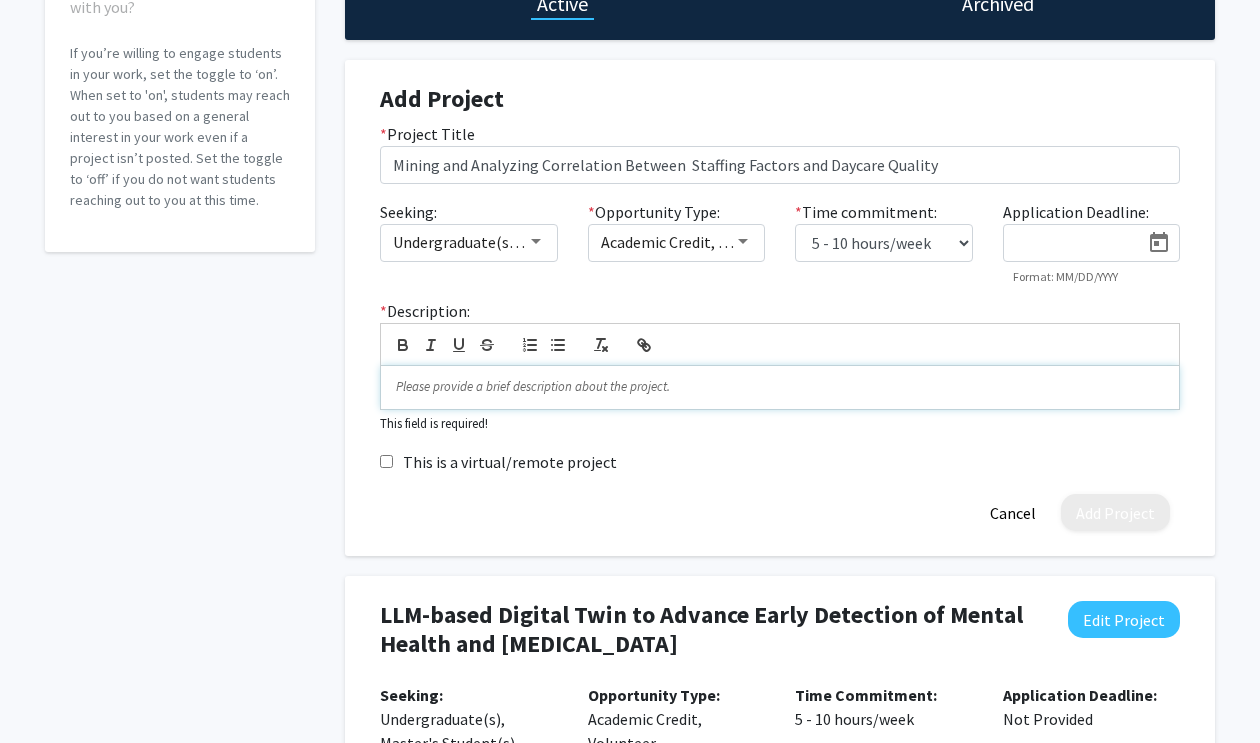 click at bounding box center (780, 387) 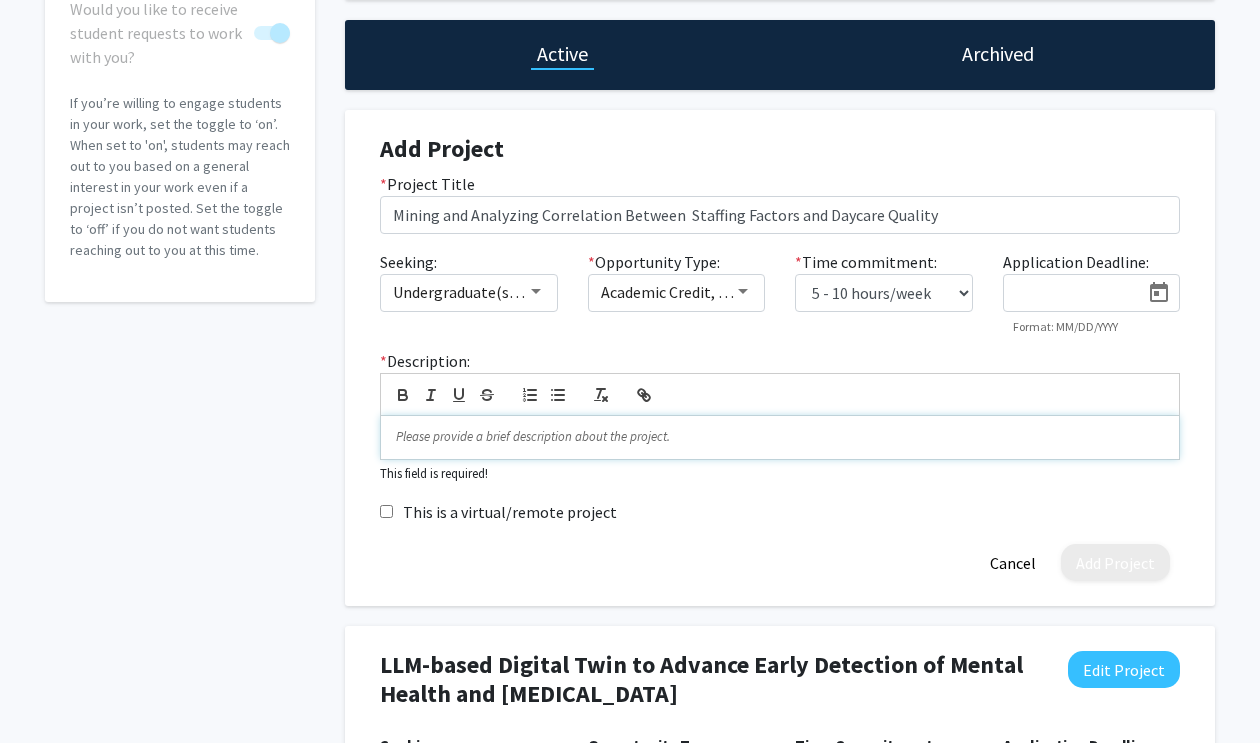 scroll, scrollTop: 163, scrollLeft: 0, axis: vertical 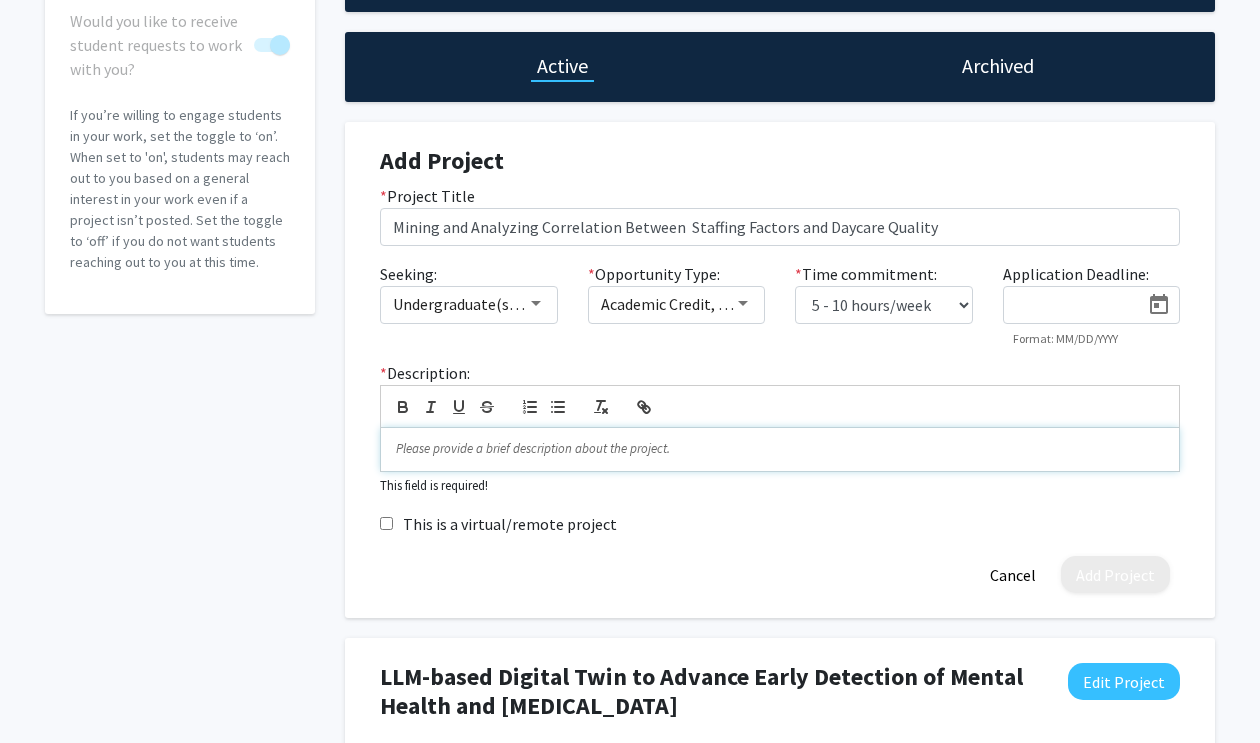 type 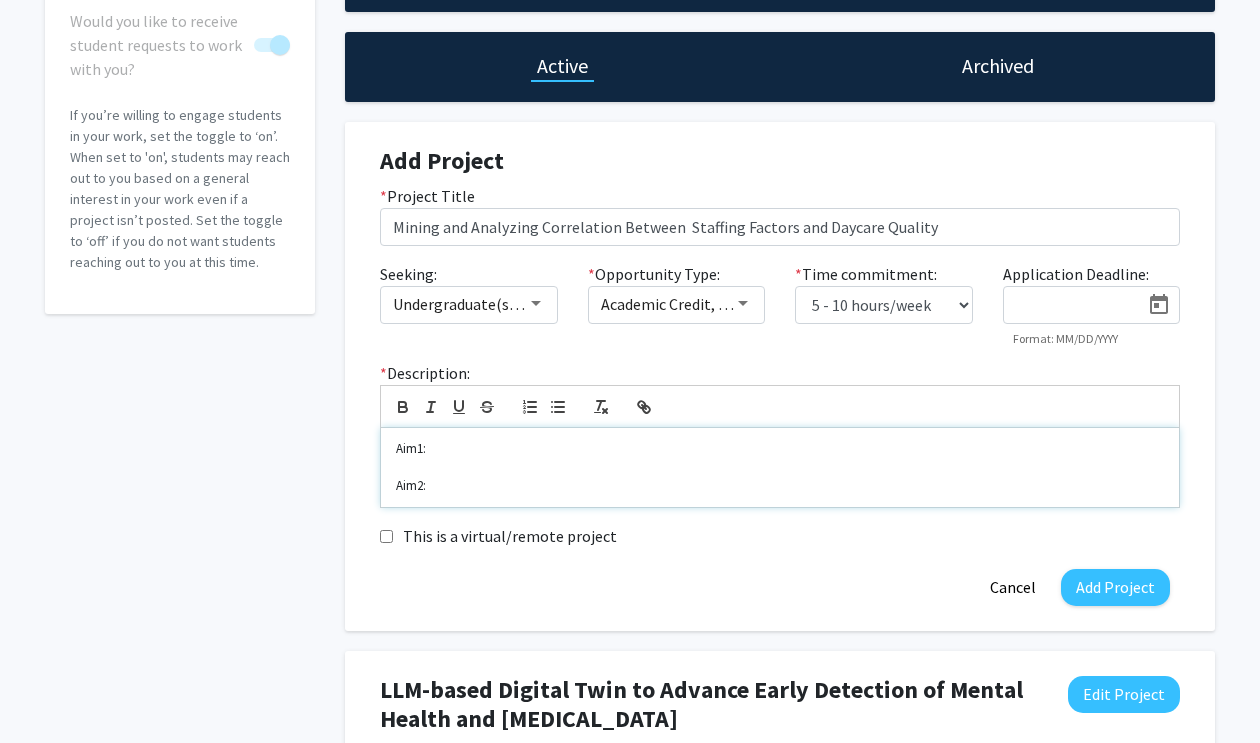 click on "Aim1:" at bounding box center [780, 449] 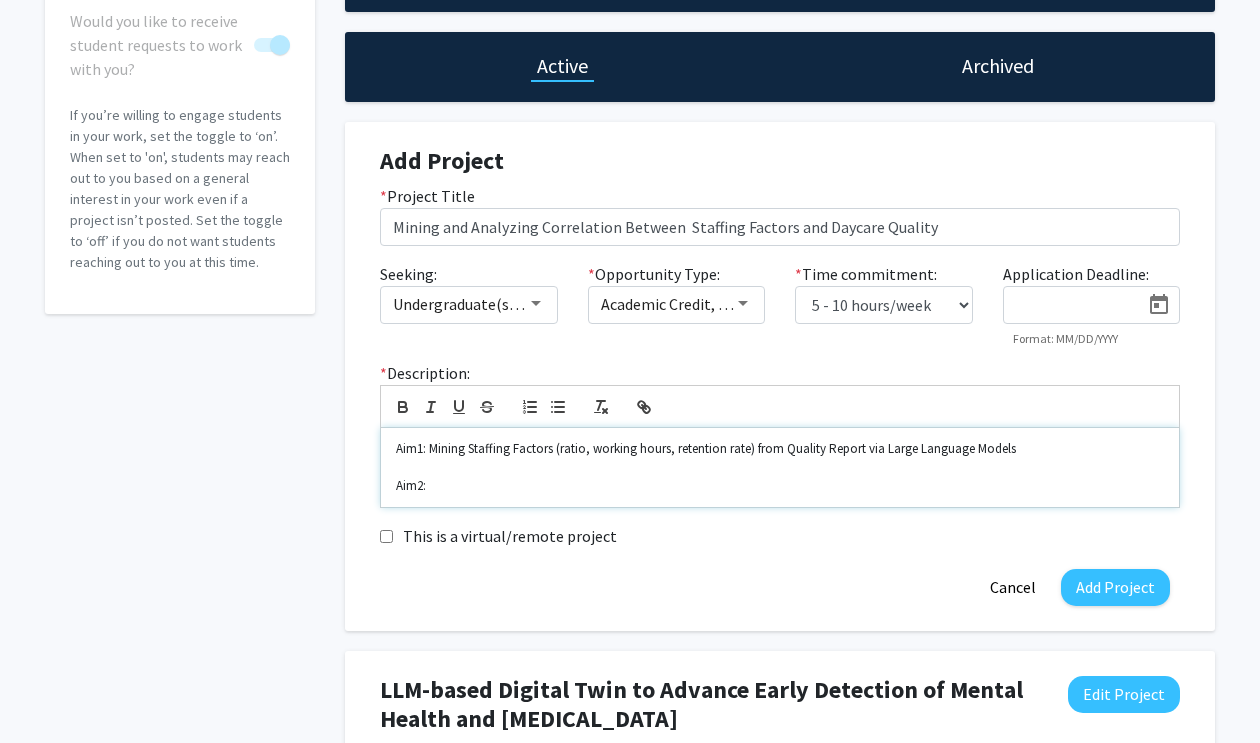 click on "Aim2:" at bounding box center (780, 486) 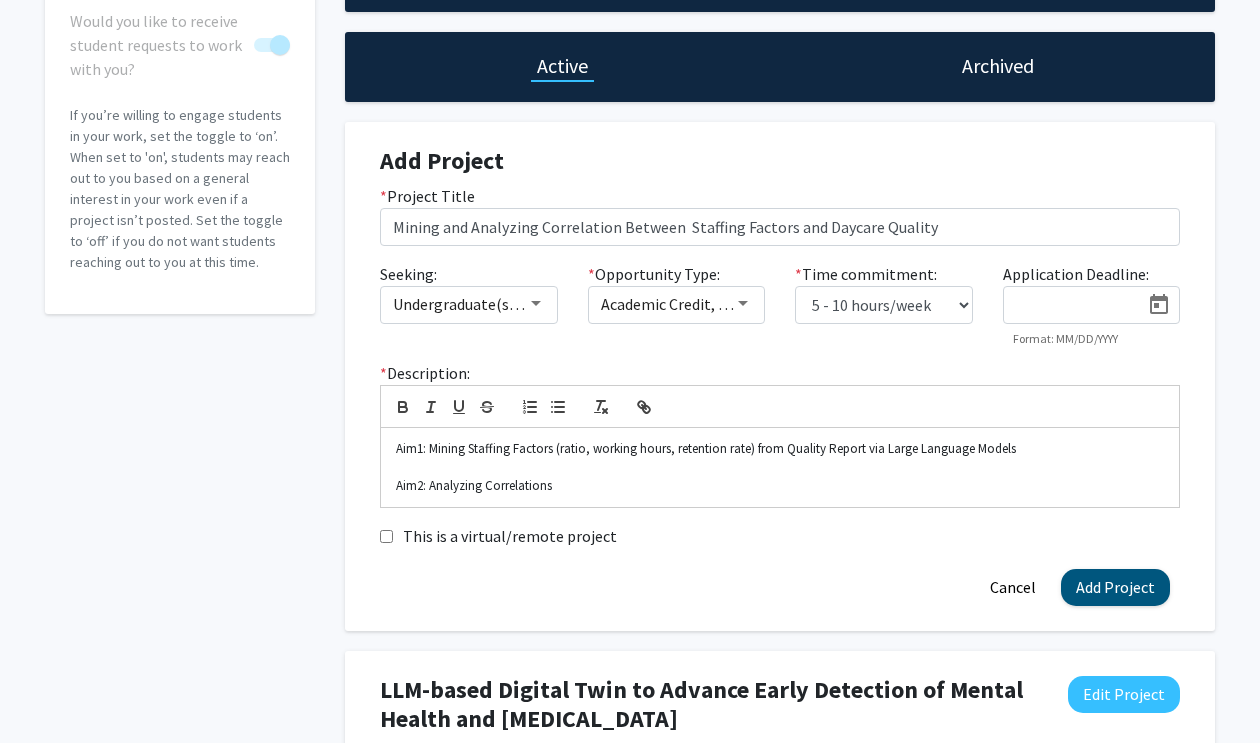 click on "Add Project" 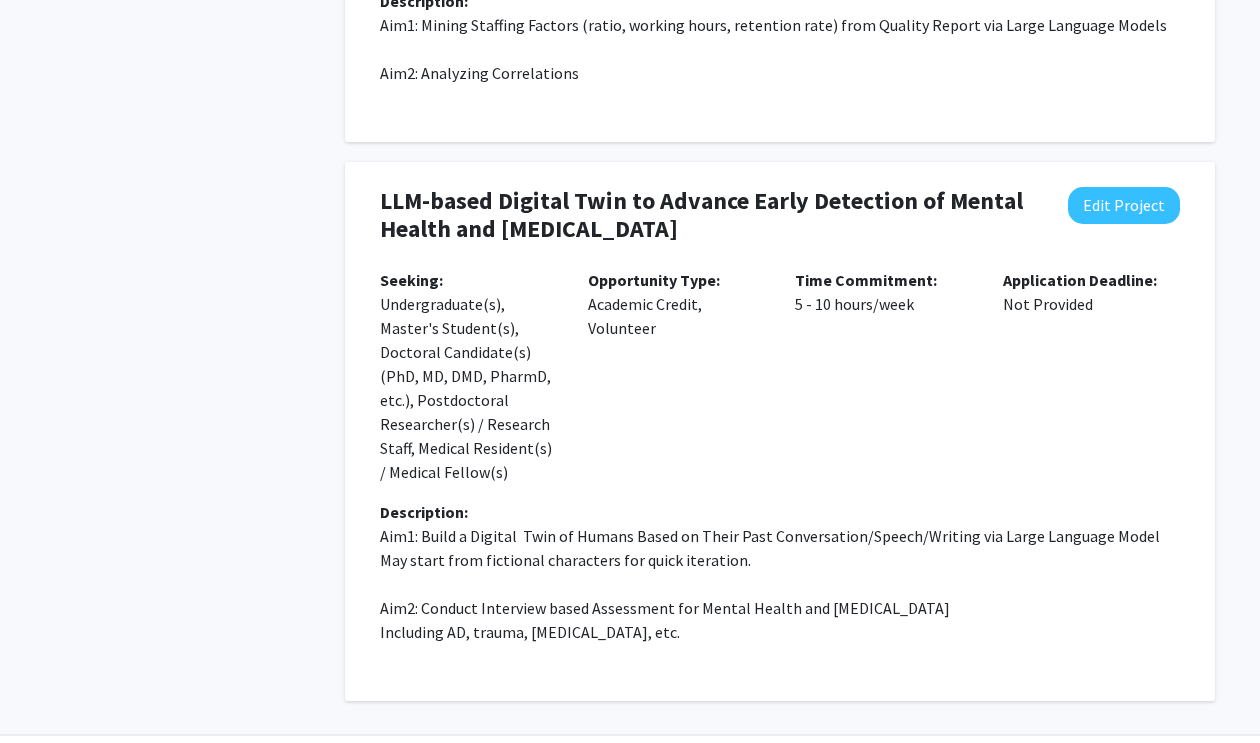 scroll, scrollTop: 654, scrollLeft: 0, axis: vertical 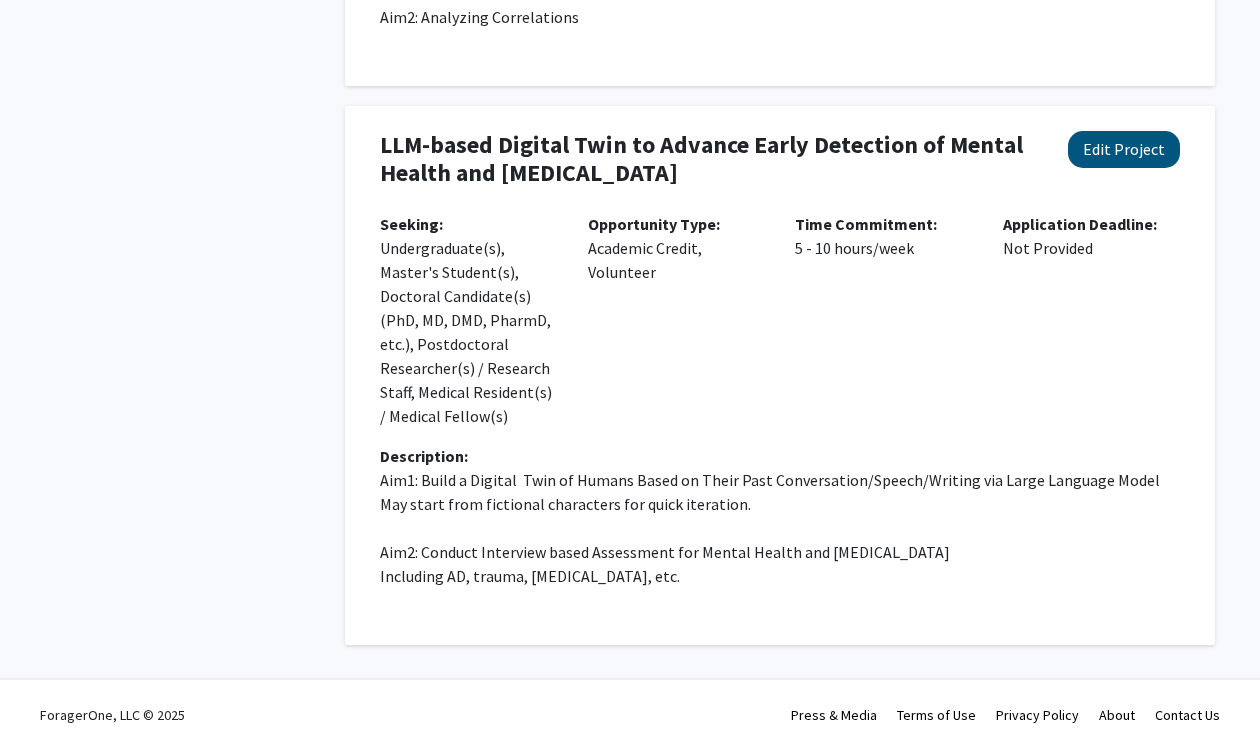 click on "Edit Project" 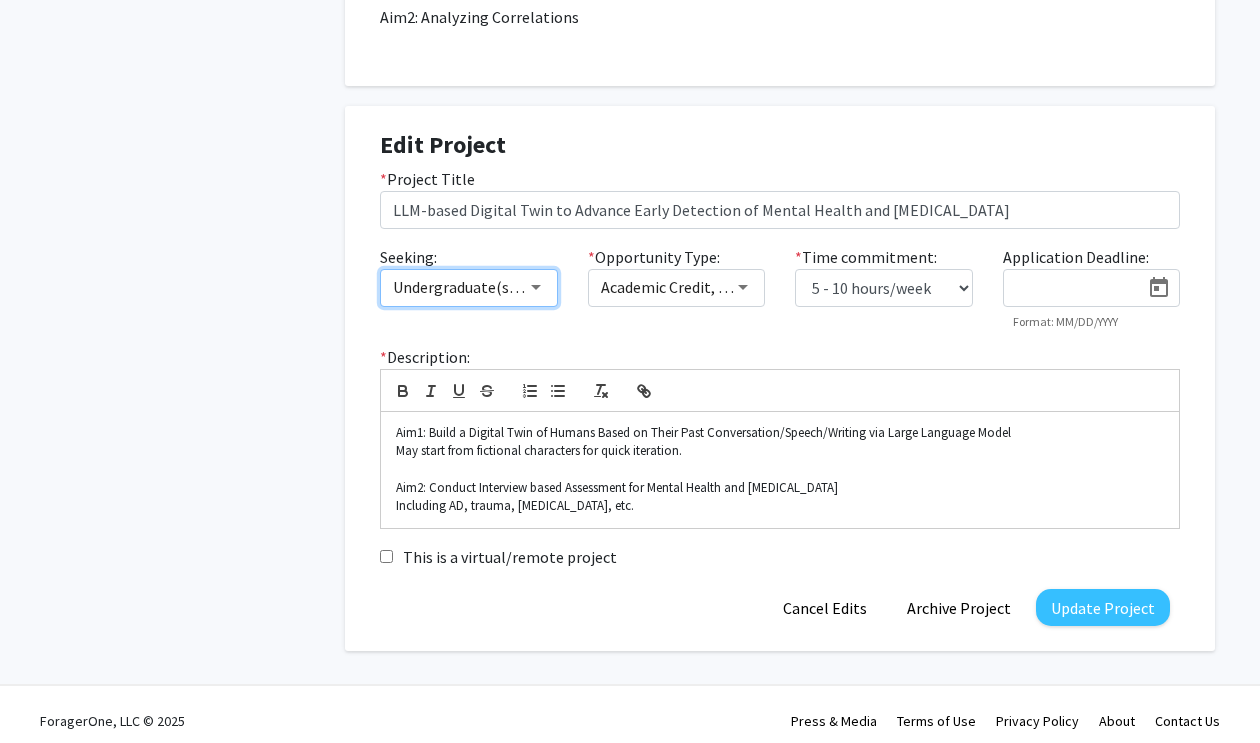 click at bounding box center [536, 287] 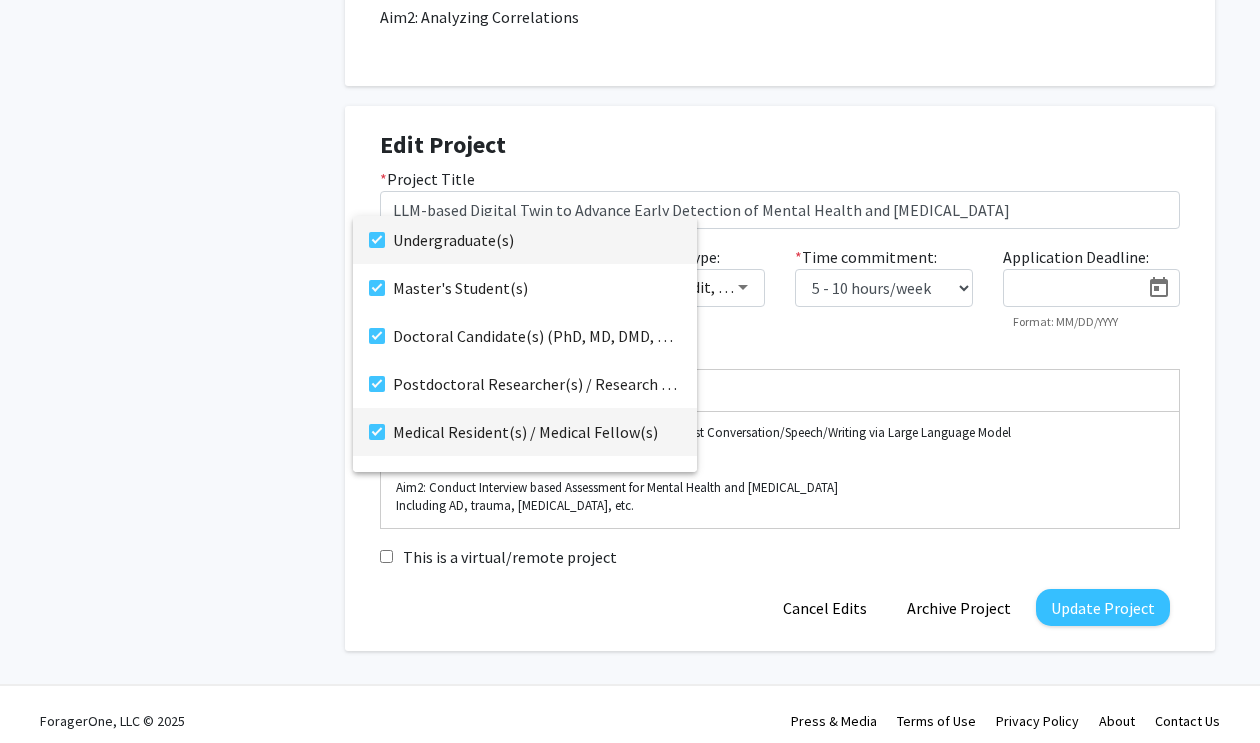 click on "Medical Resident(s) / Medical Fellow(s)" at bounding box center (537, 432) 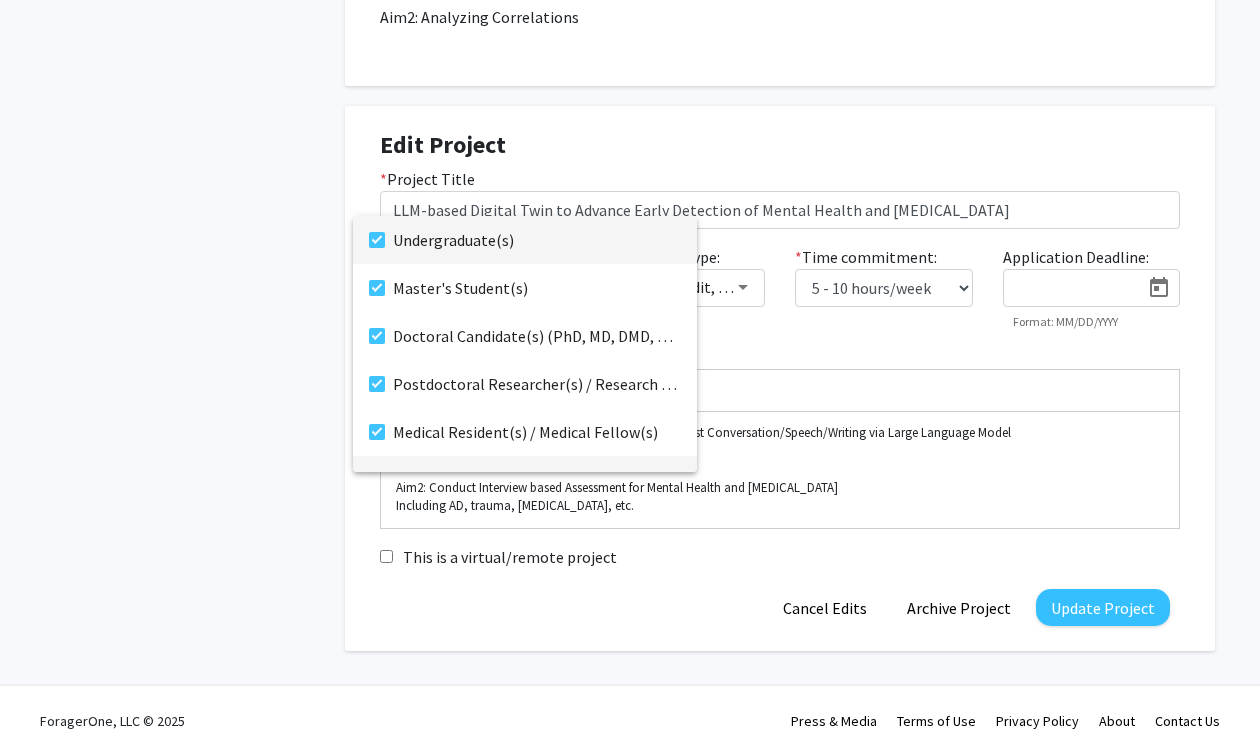 scroll, scrollTop: 32, scrollLeft: 0, axis: vertical 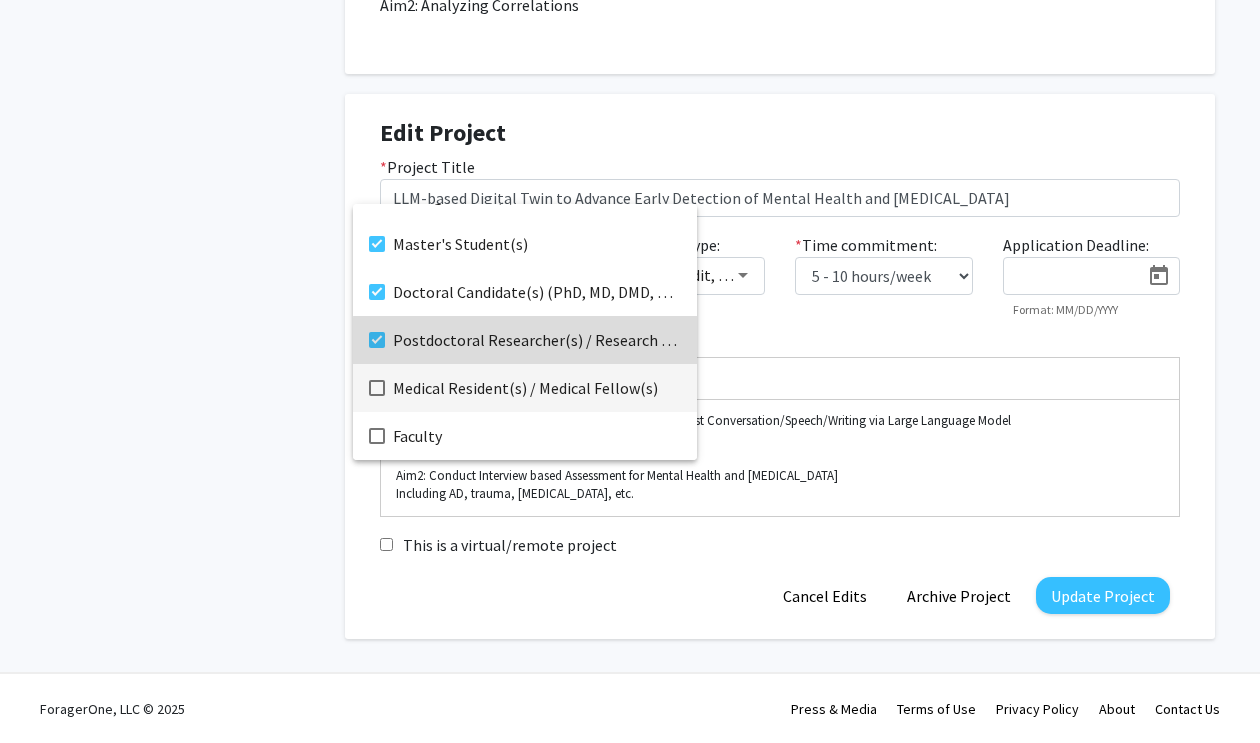 click on "Postdoctoral Researcher(s) / Research Staff" at bounding box center (537, 340) 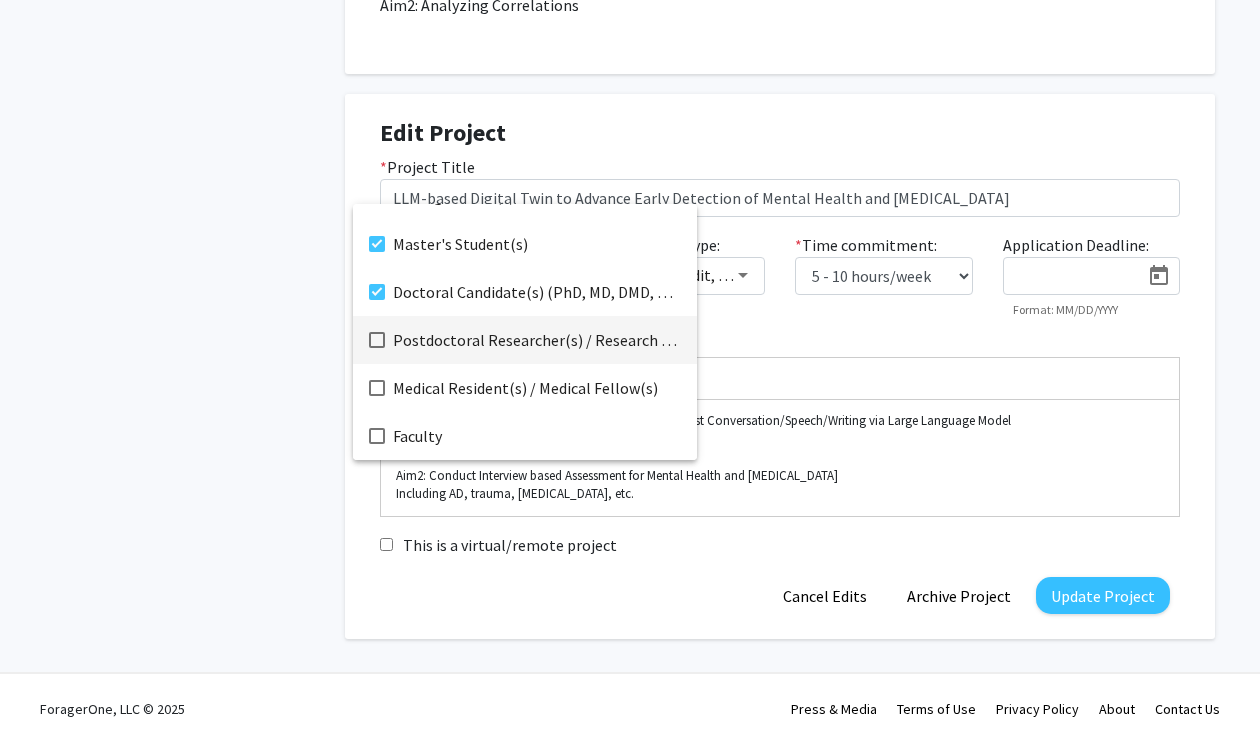 click at bounding box center (630, 371) 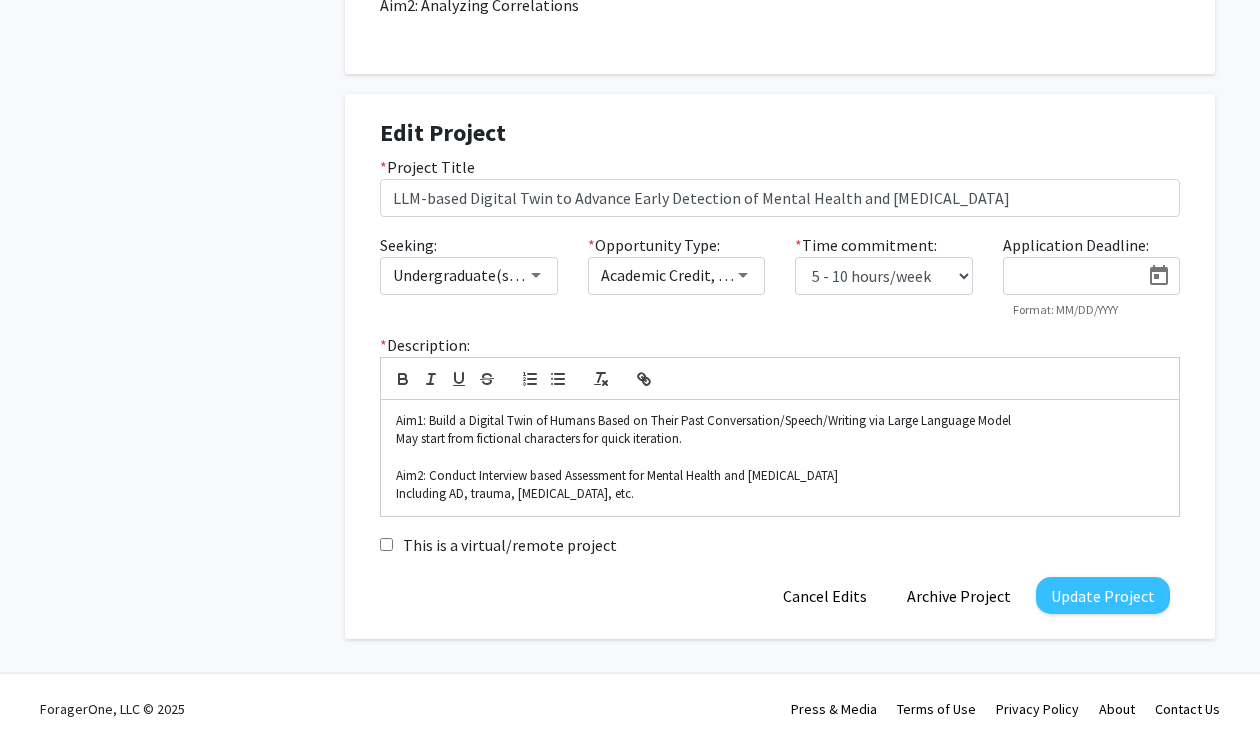 click on "Update Project" 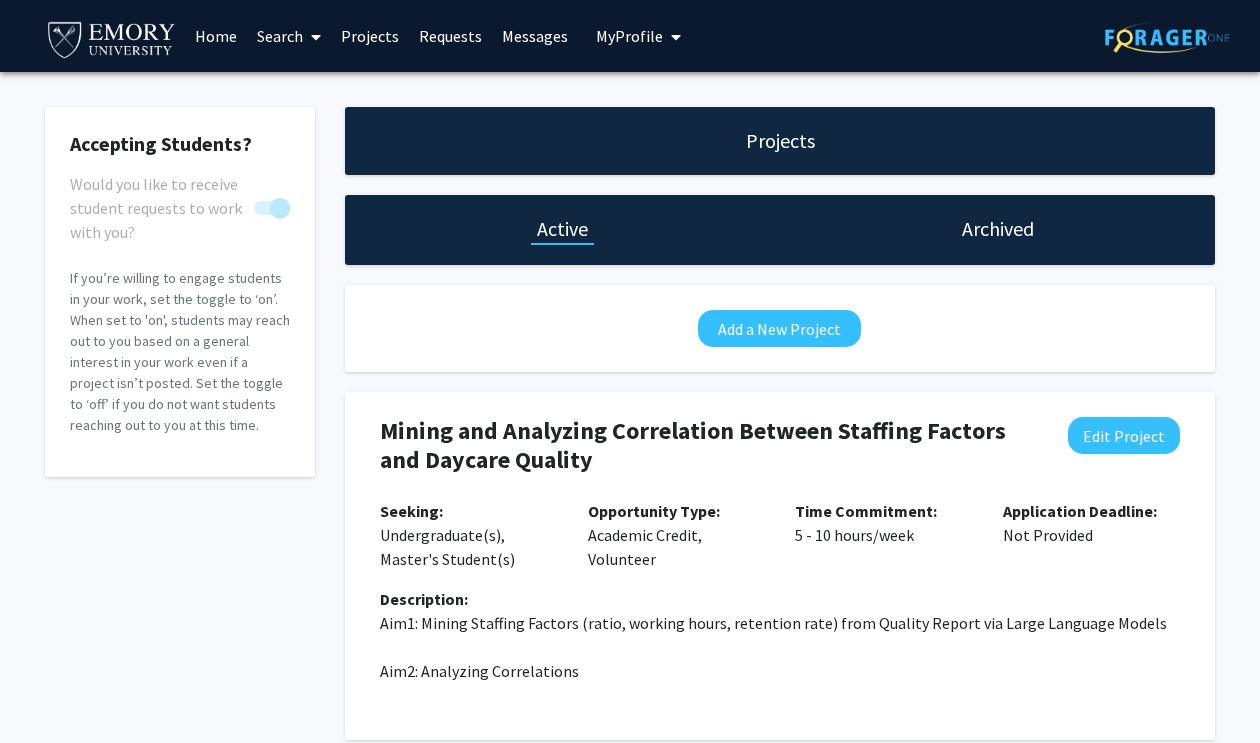 scroll, scrollTop: 0, scrollLeft: 0, axis: both 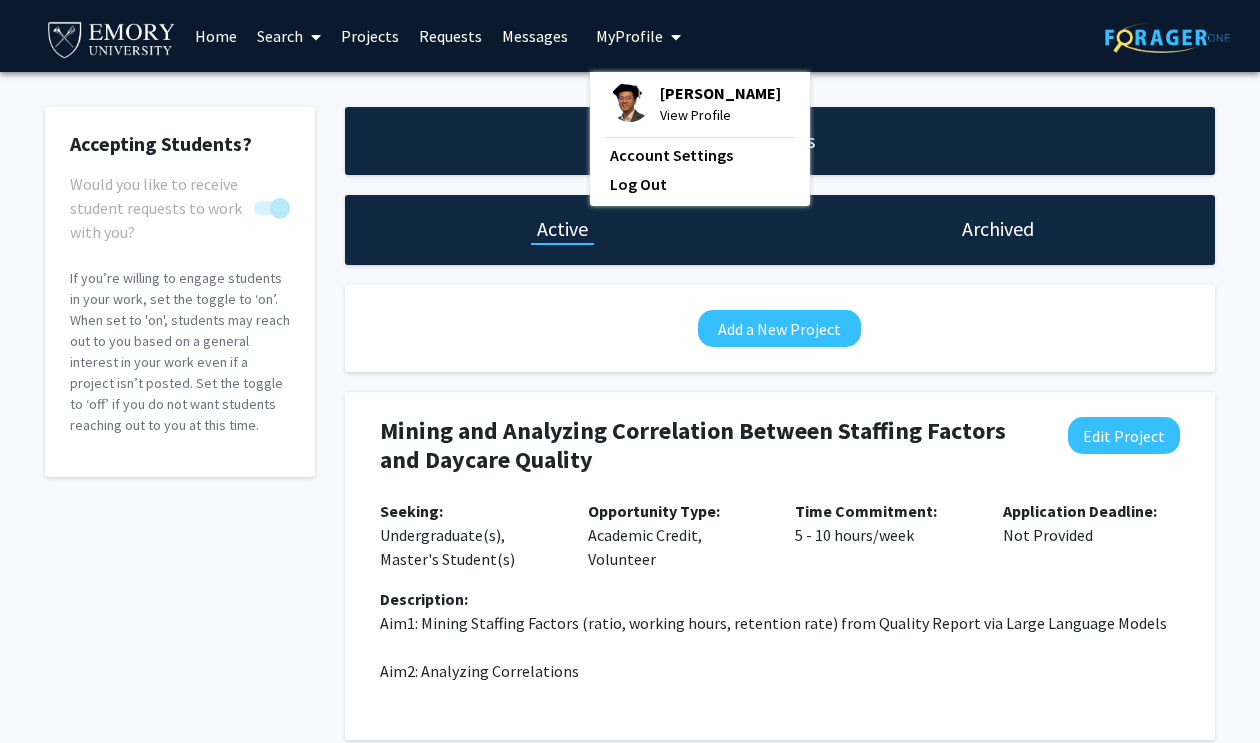 click on "View Profile" at bounding box center (720, 115) 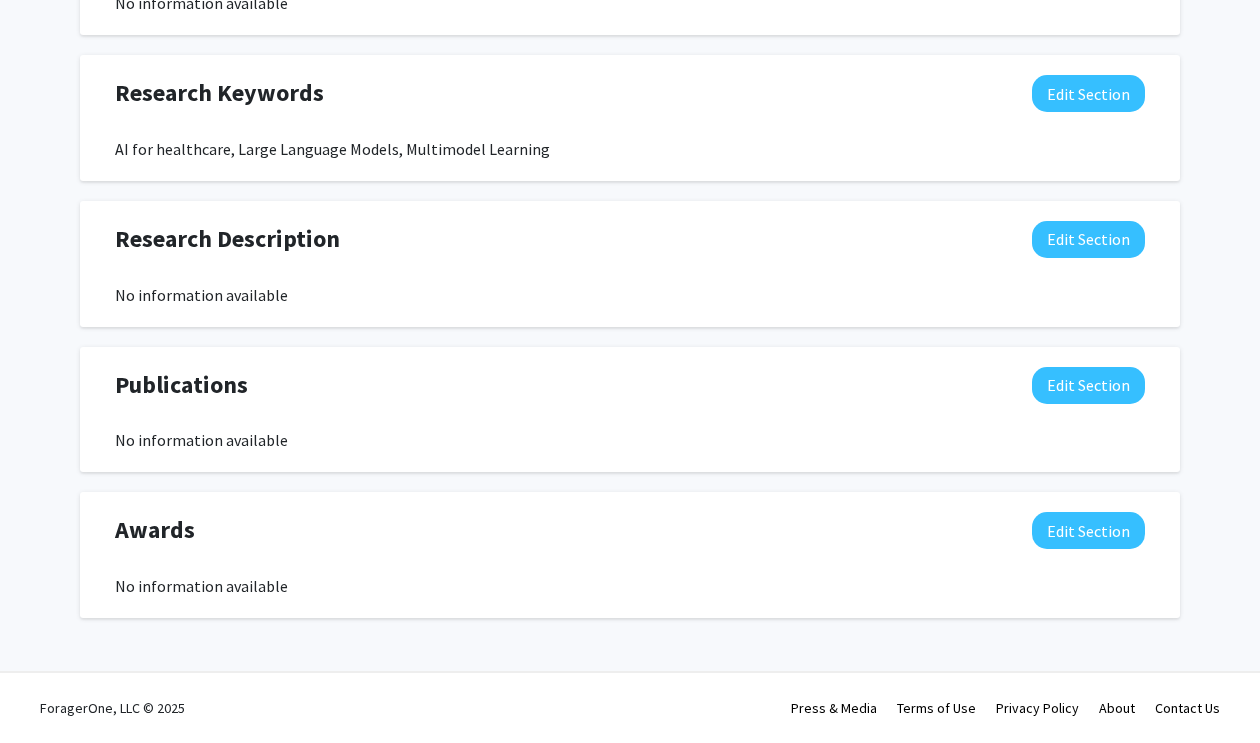 scroll, scrollTop: 985, scrollLeft: 0, axis: vertical 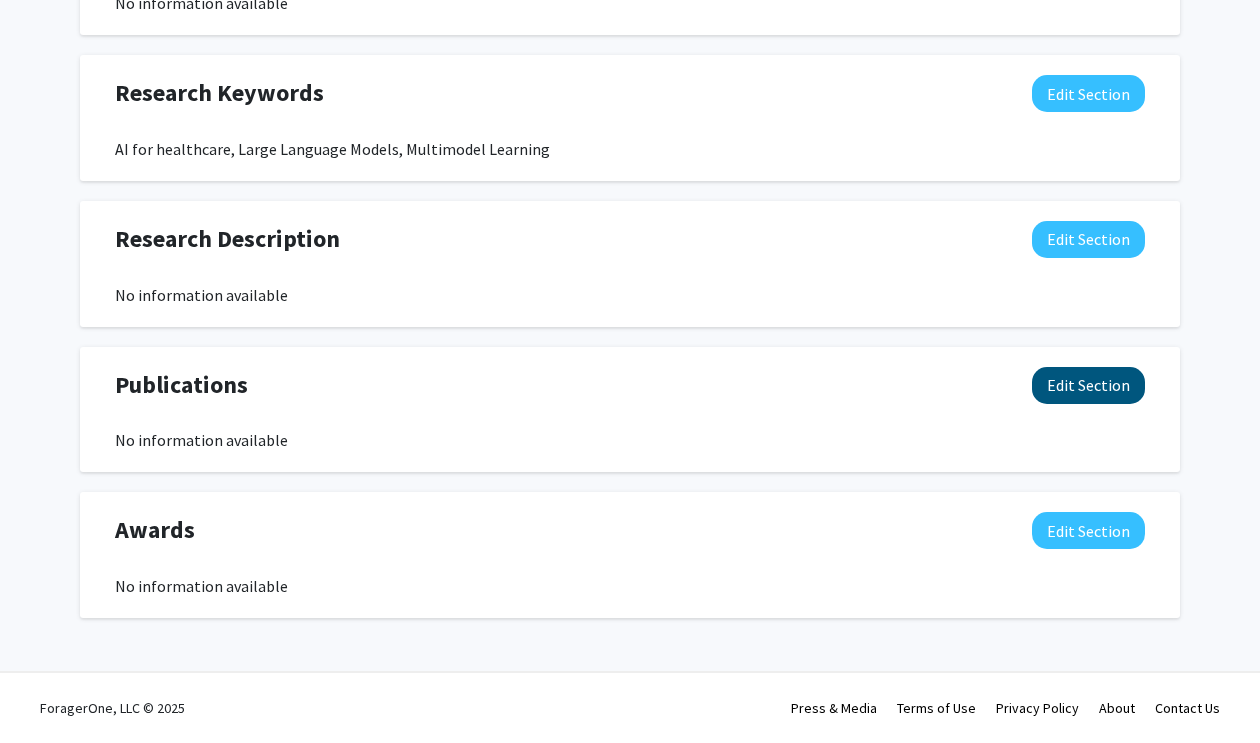 click on "Edit Section" 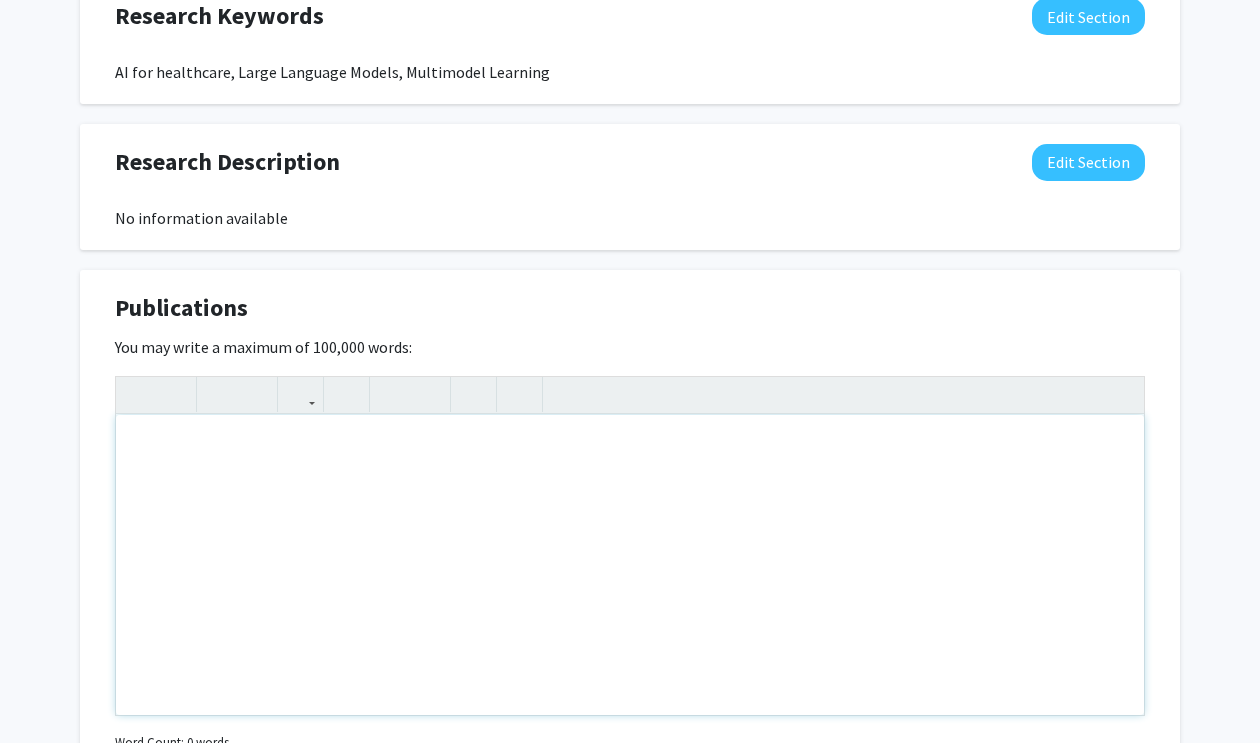 scroll, scrollTop: 1163, scrollLeft: 0, axis: vertical 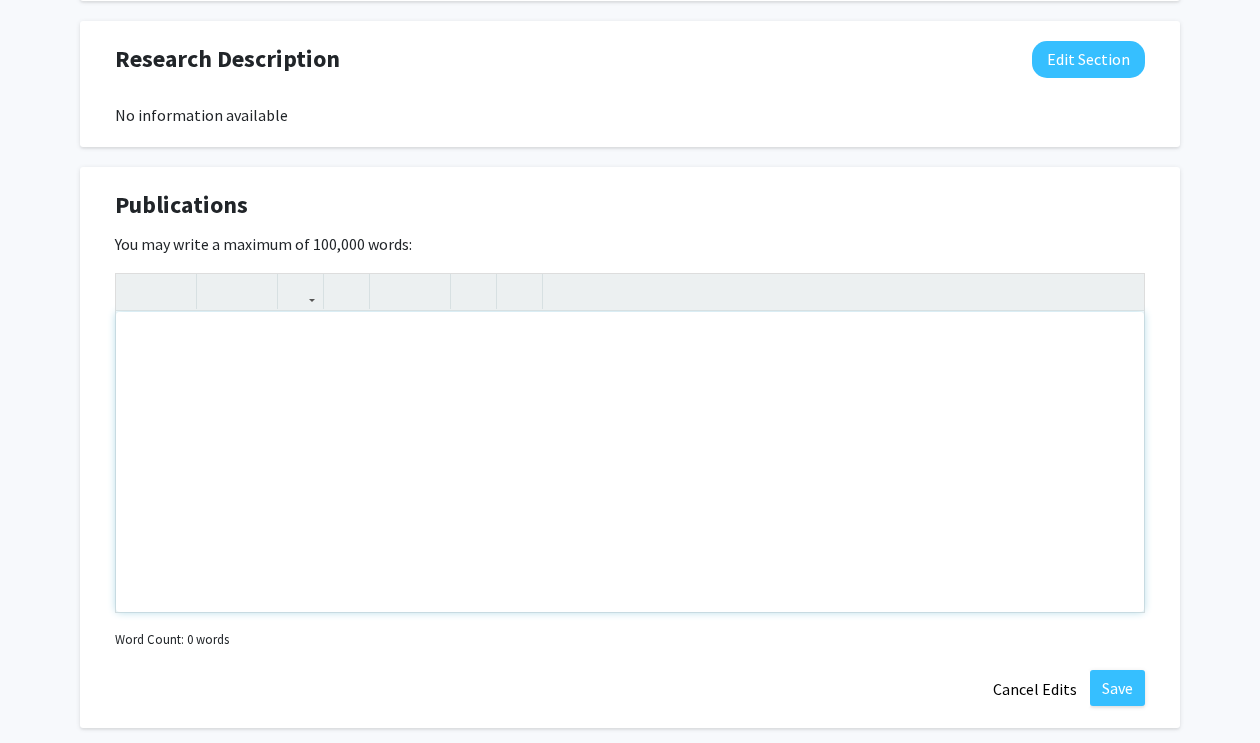 click at bounding box center (630, 462) 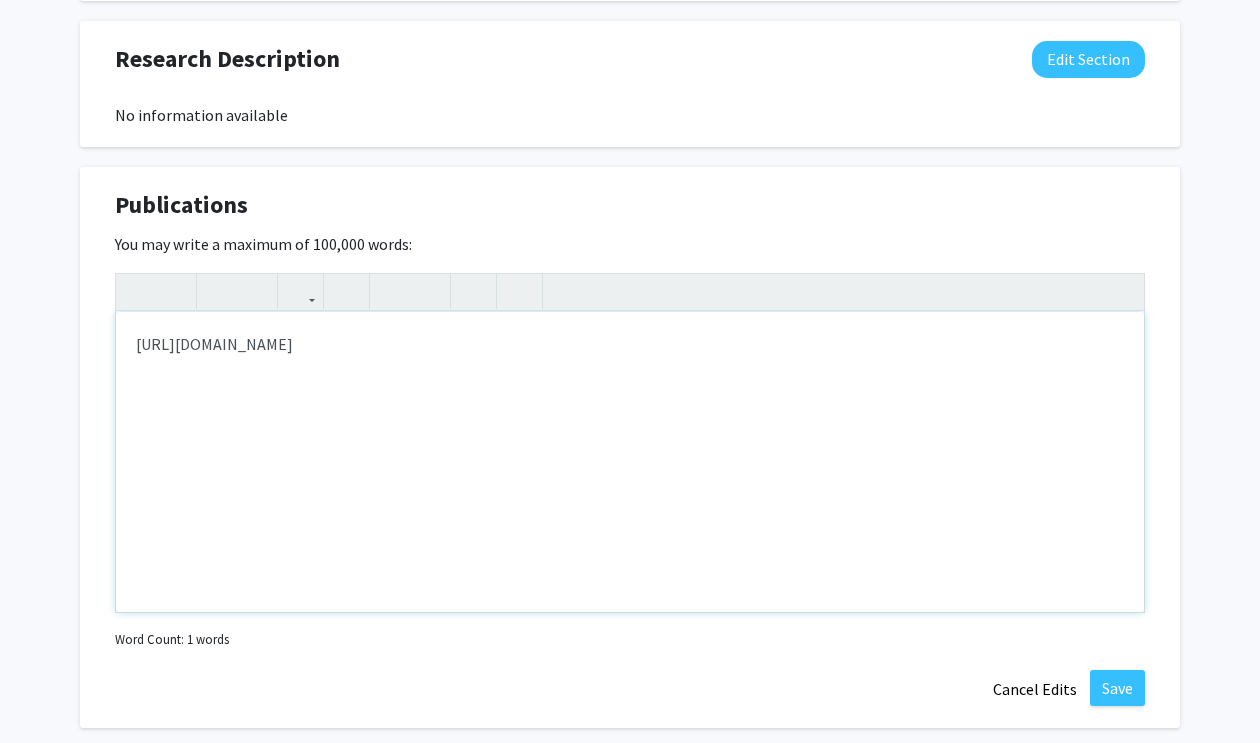 type on "<p>[URL][DOMAIN_NAME]</p>" 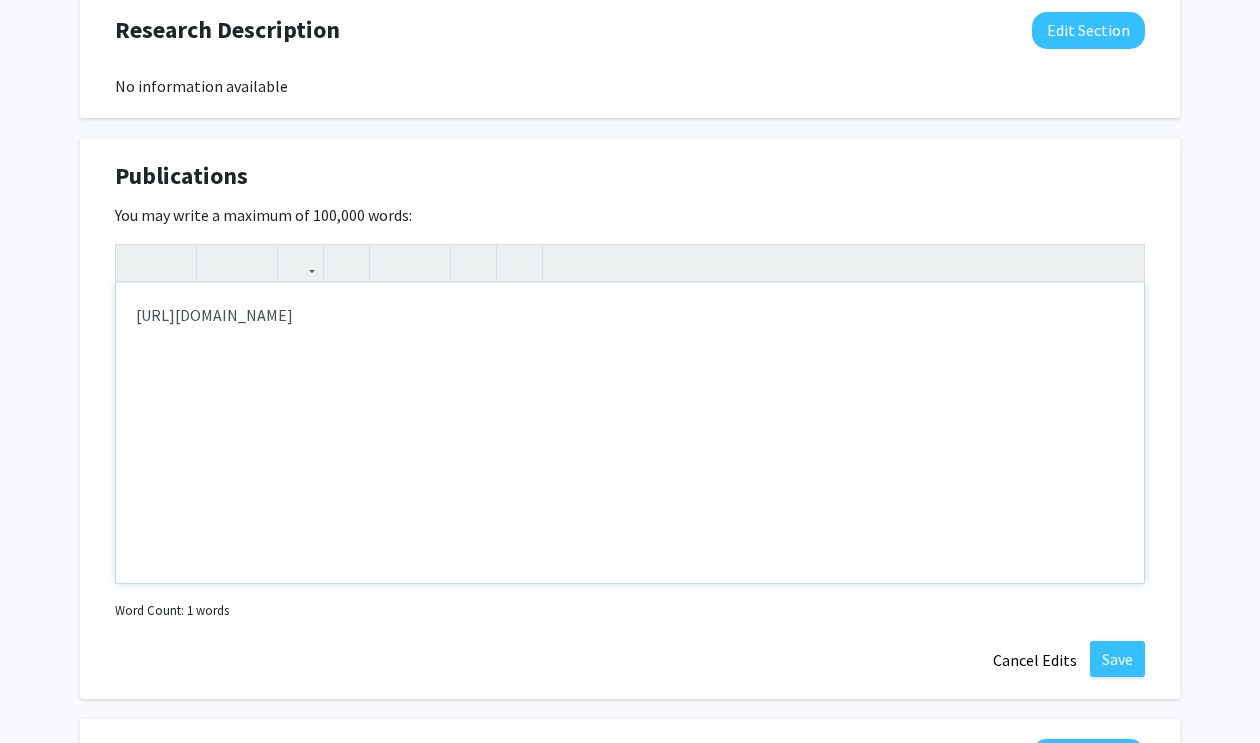 scroll, scrollTop: 1193, scrollLeft: 0, axis: vertical 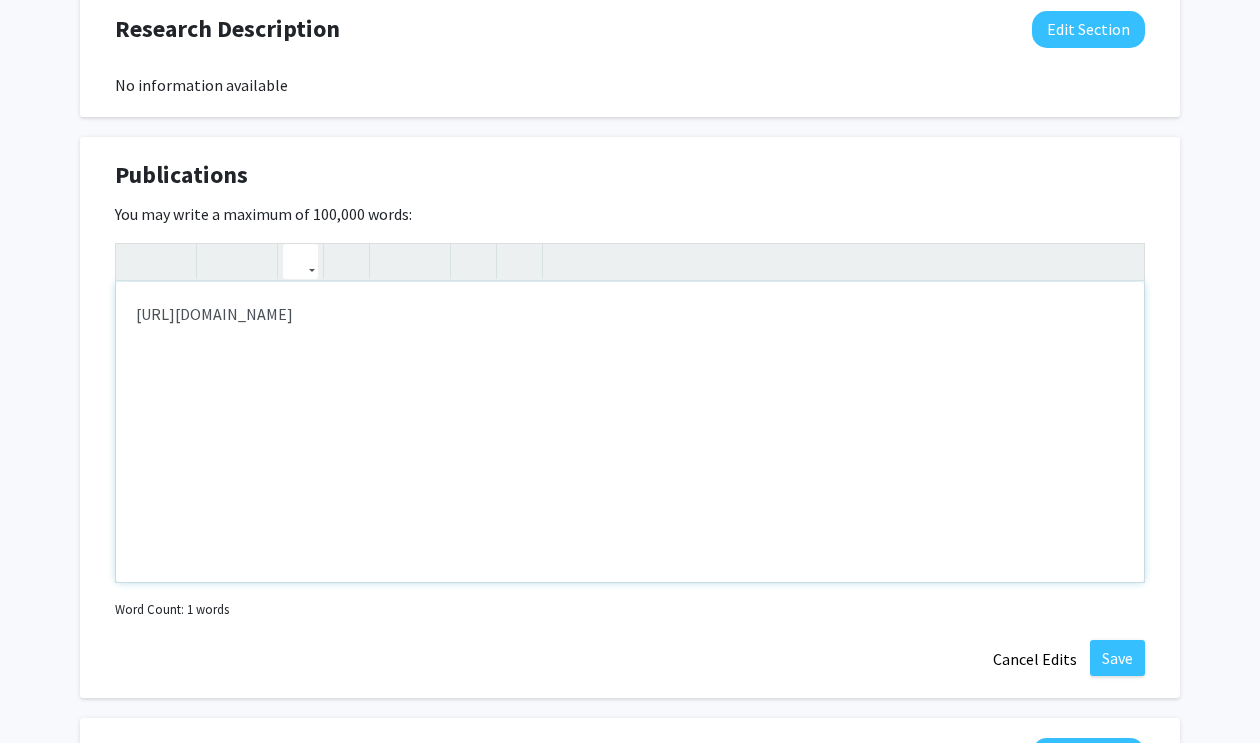 click 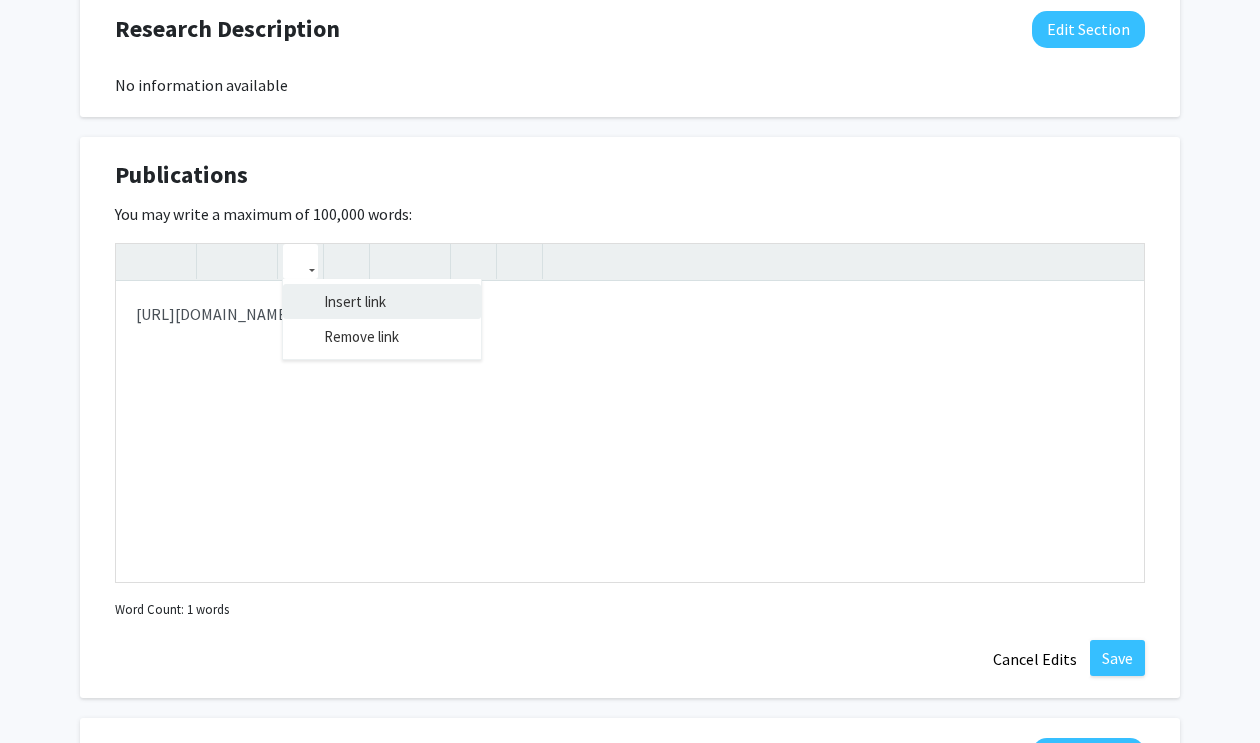 click on "<p>[URL][DOMAIN_NAME]</p> [URL][DOMAIN_NAME] Insert link Remove link" 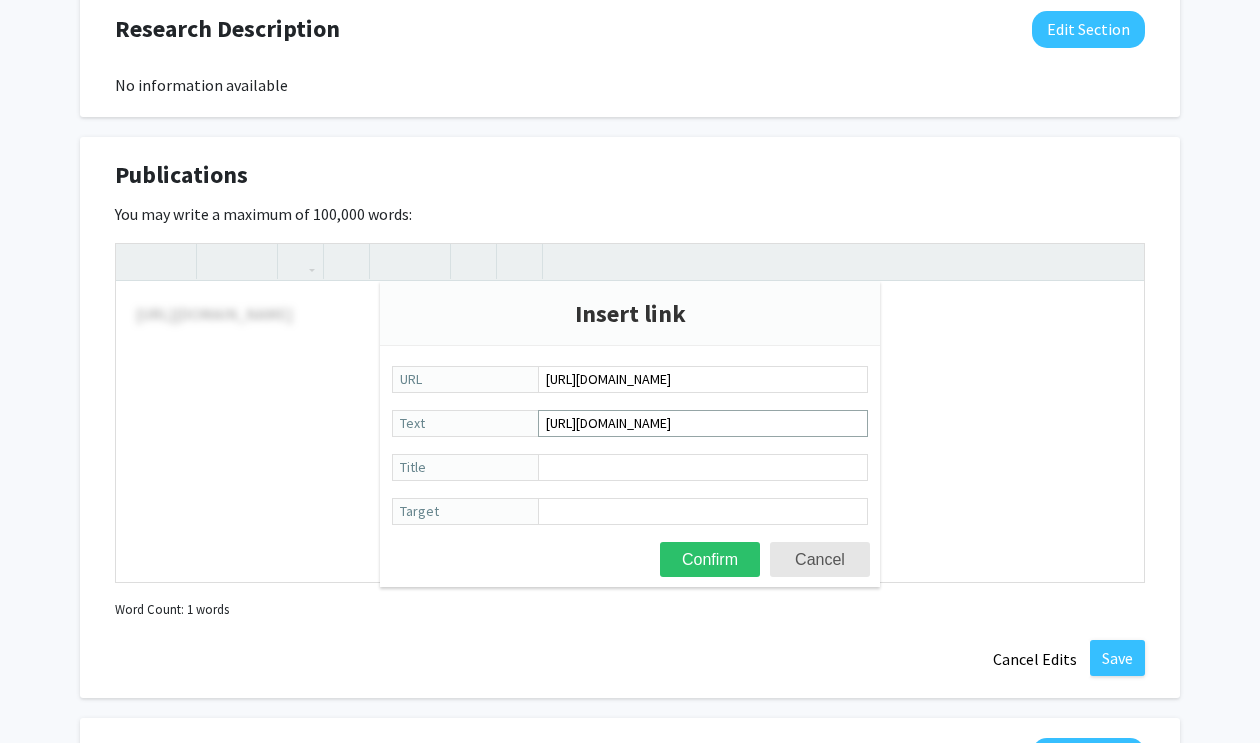 type on "[URL][DOMAIN_NAME]" 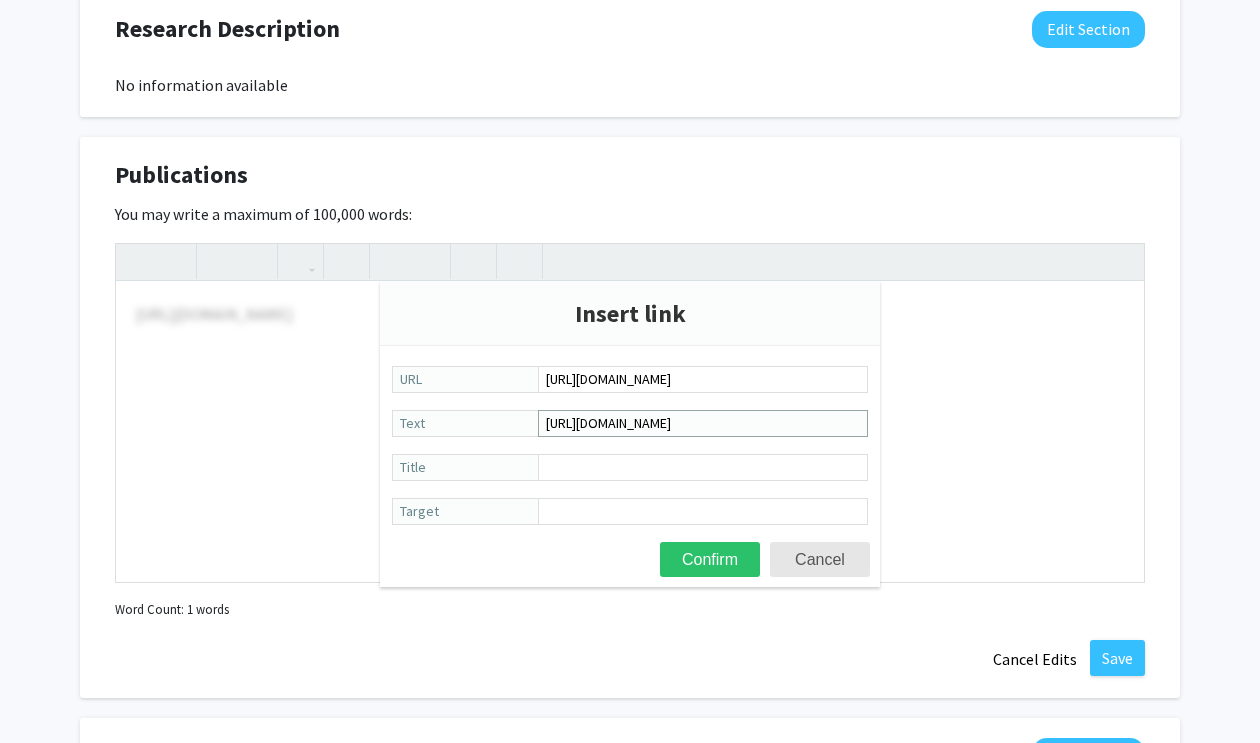 click on "[URL][DOMAIN_NAME]" at bounding box center (703, 423) 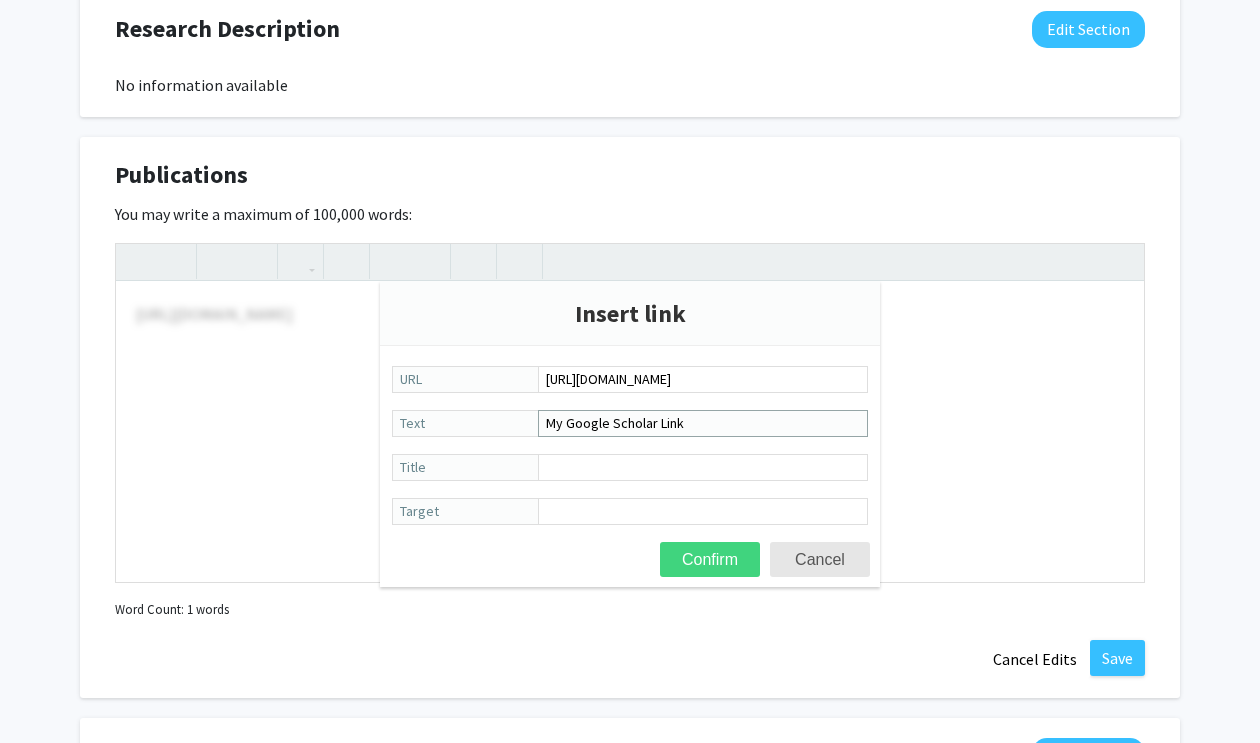 type on "My Google Scholar Link" 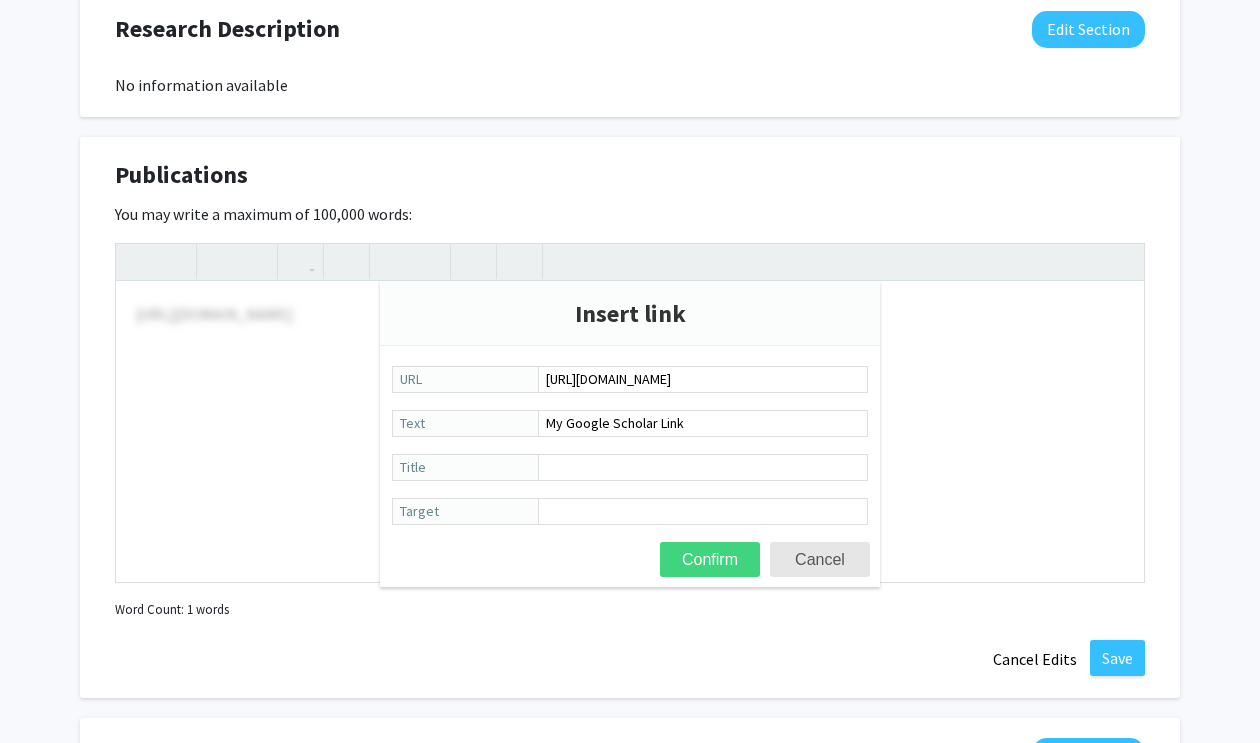 click on "Confirm" at bounding box center (710, 559) 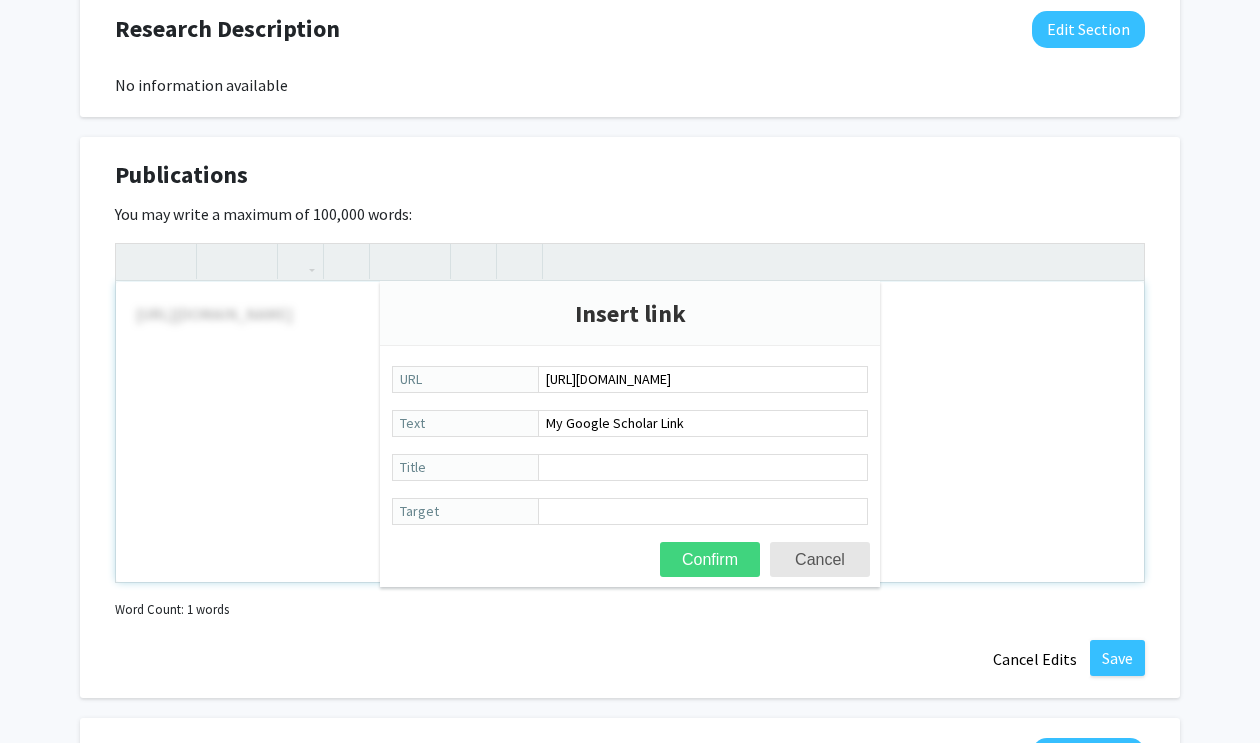 type on "<p><a href="[URL][DOMAIN_NAME]">My Google Scholar Link</a></p>" 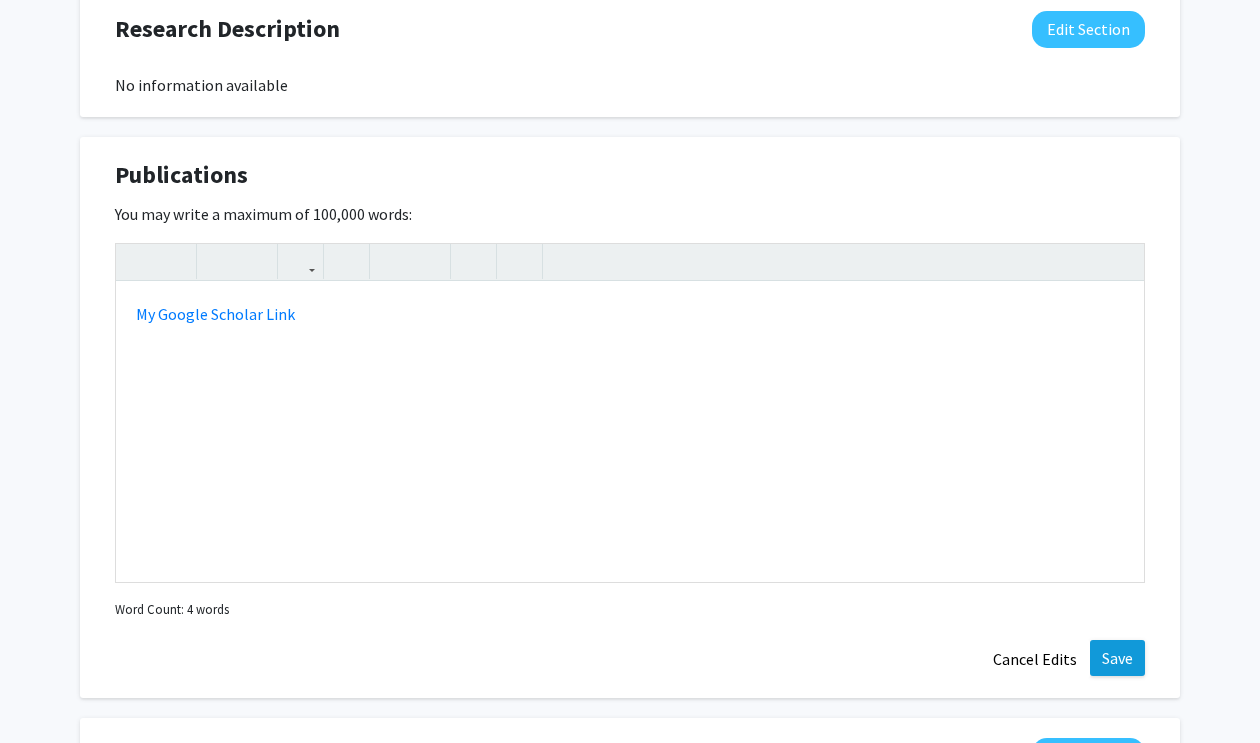 click on "Save" 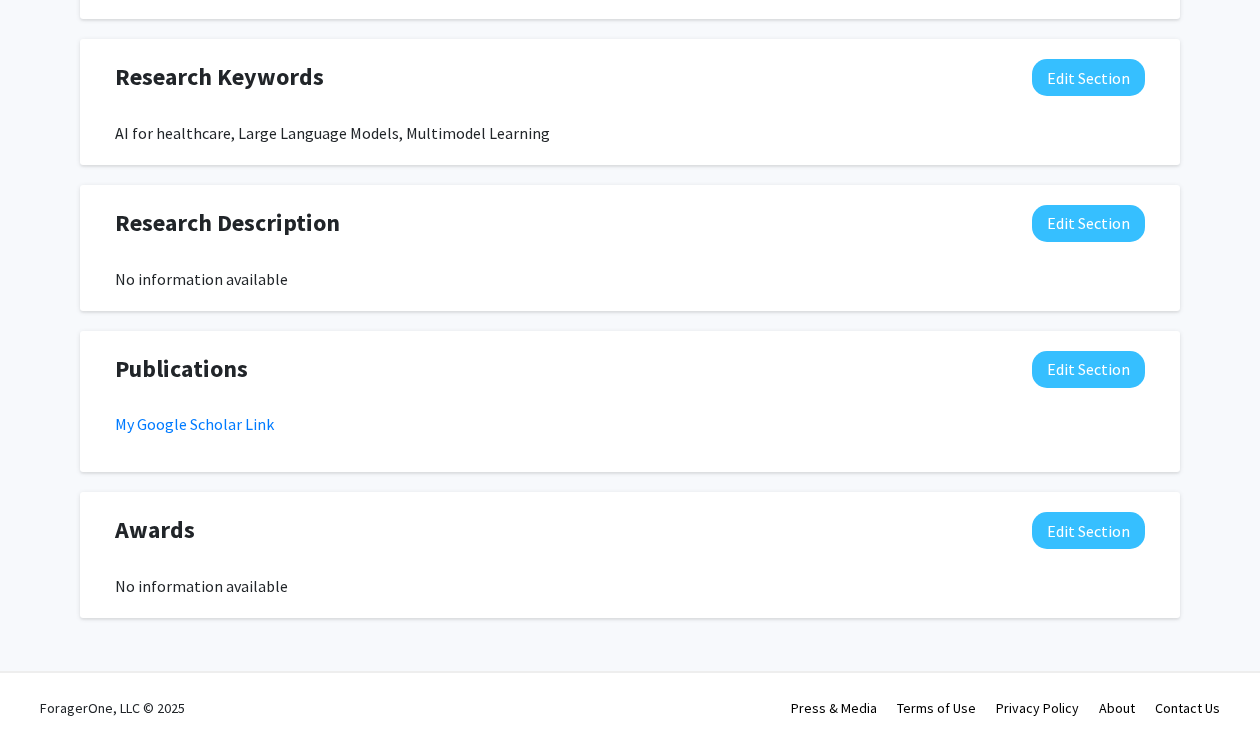 scroll, scrollTop: 1001, scrollLeft: 0, axis: vertical 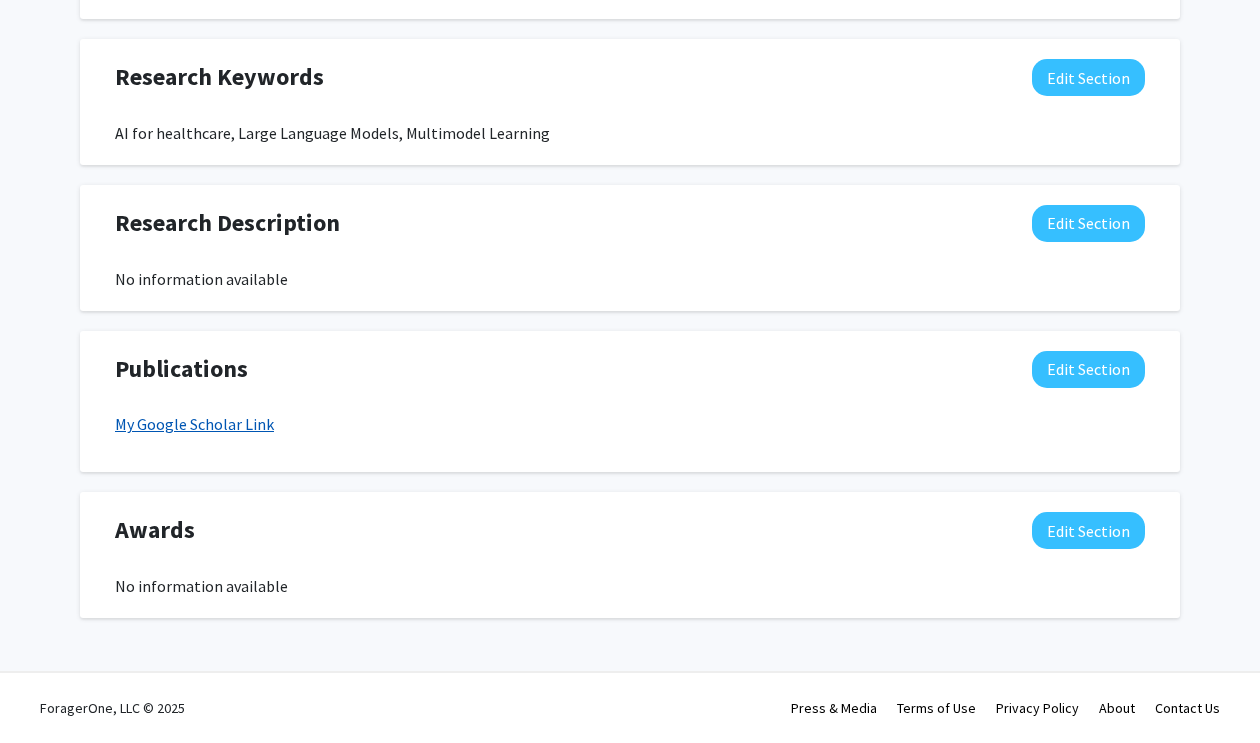 click on "My Google Scholar Link" 